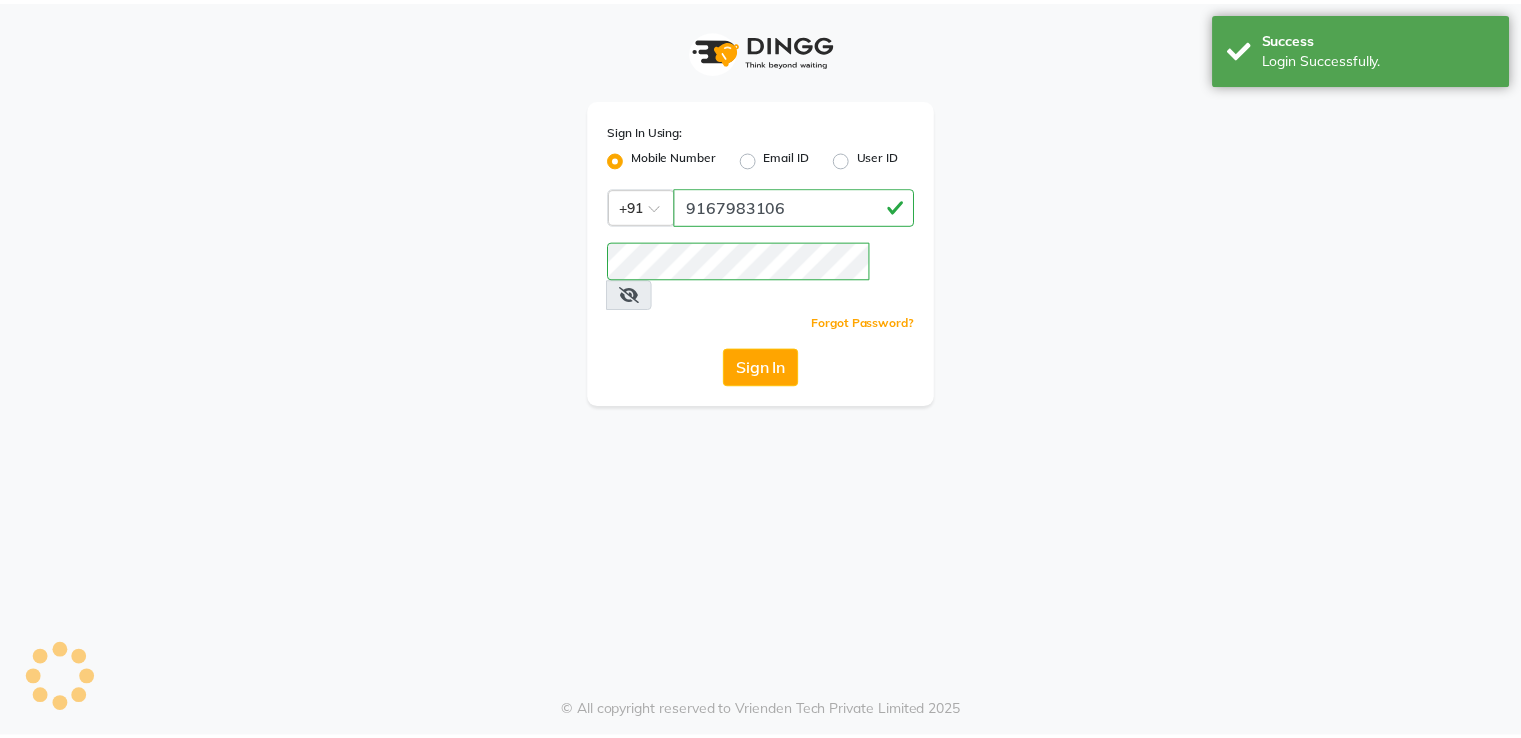 scroll, scrollTop: 0, scrollLeft: 0, axis: both 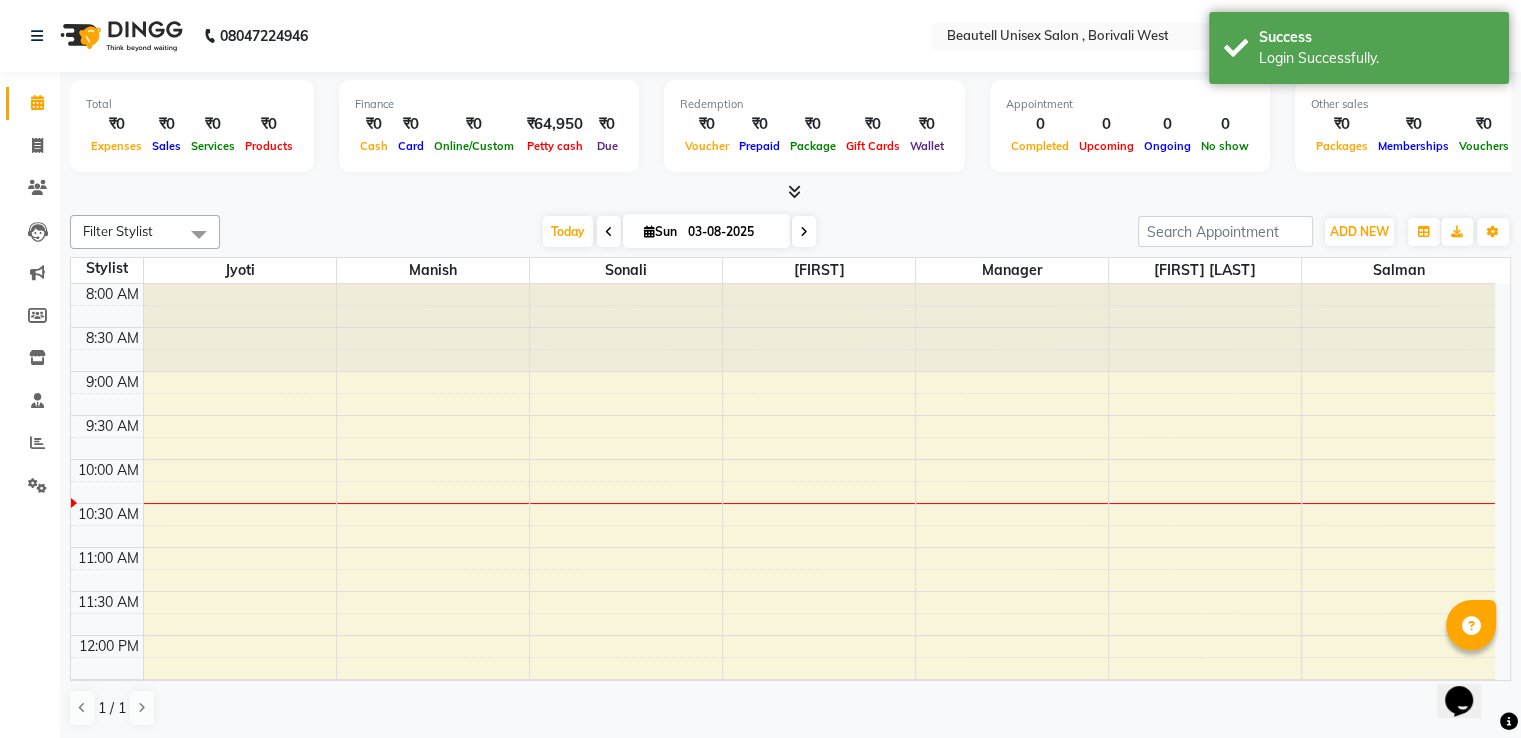 click at bounding box center [794, 191] 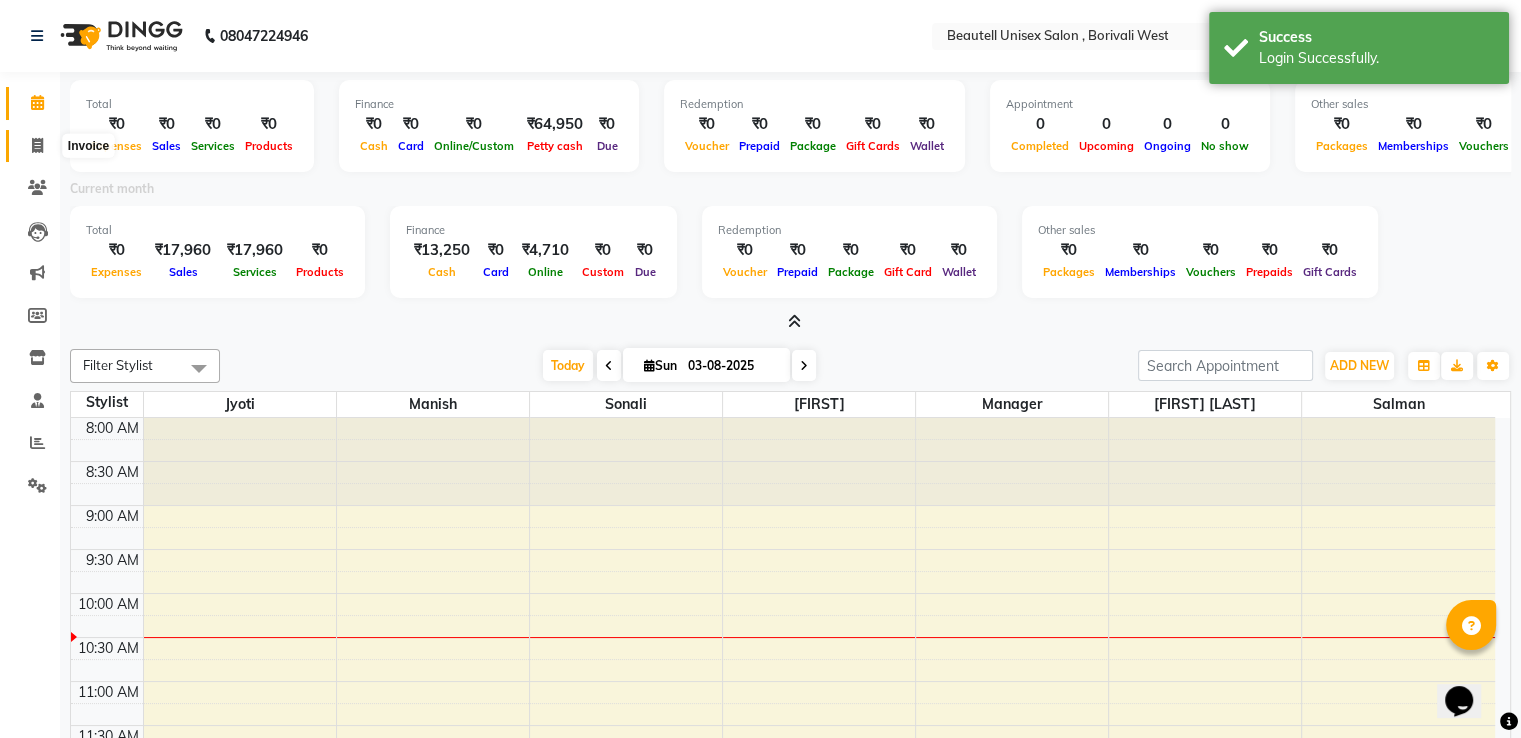 click 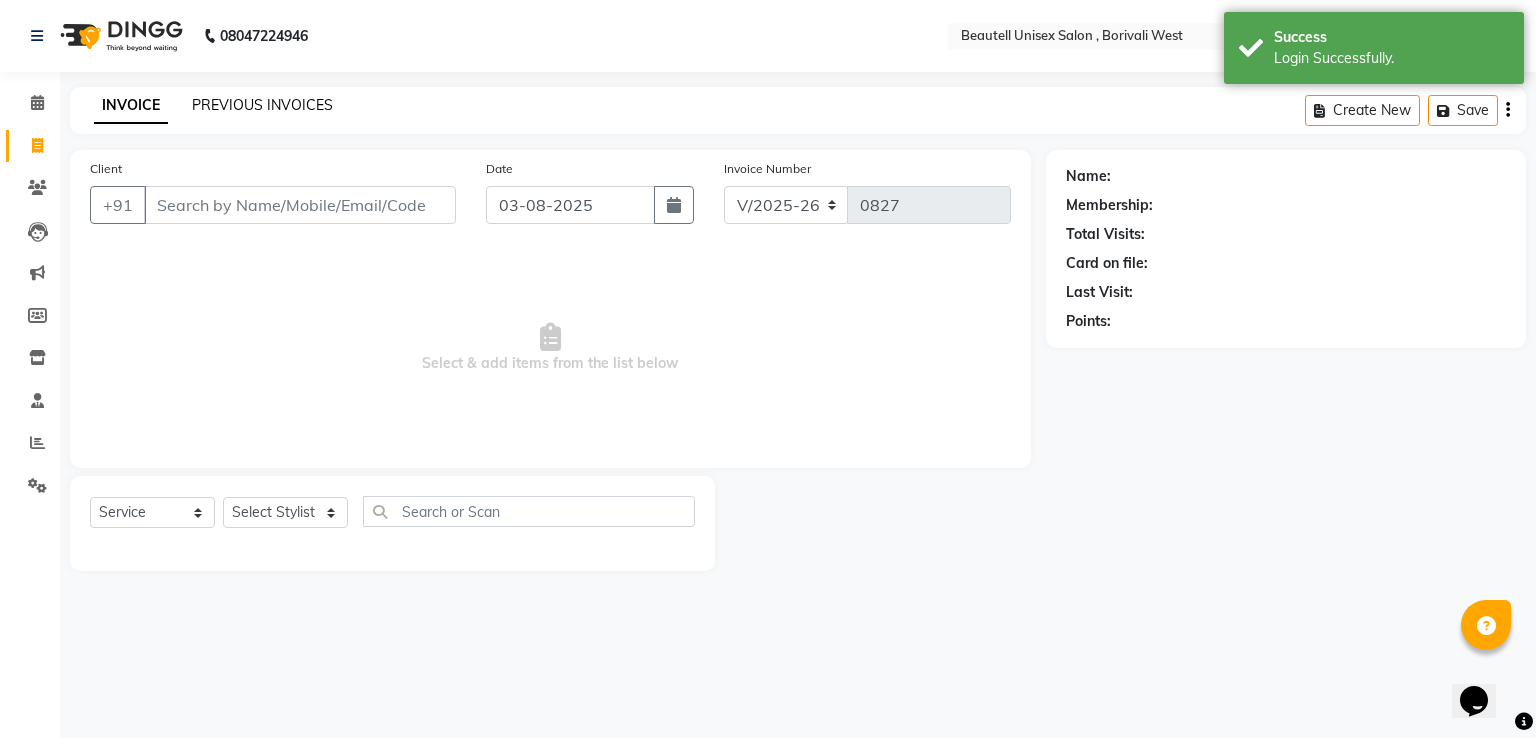 click on "PREVIOUS INVOICES" 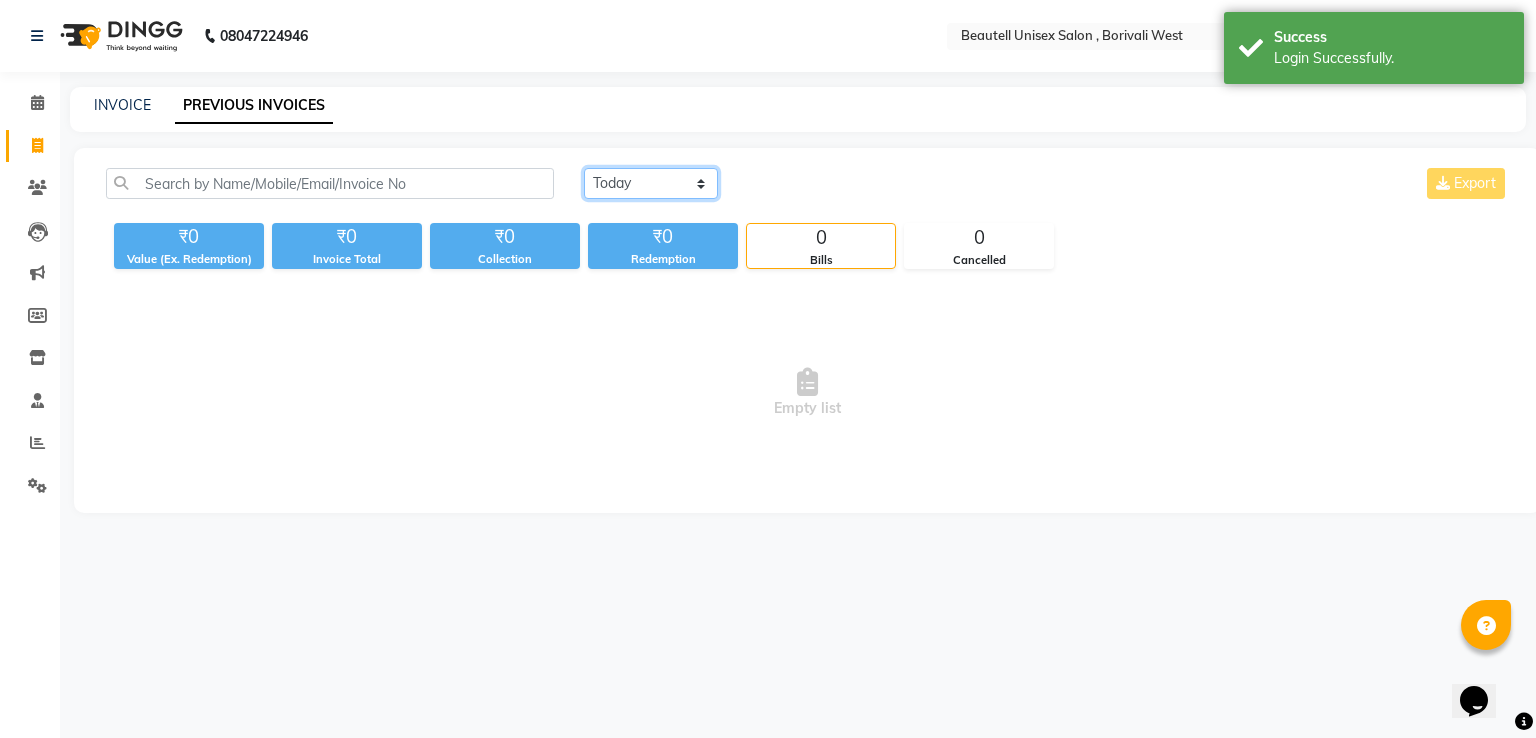 click on "Today Yesterday Custom Range" 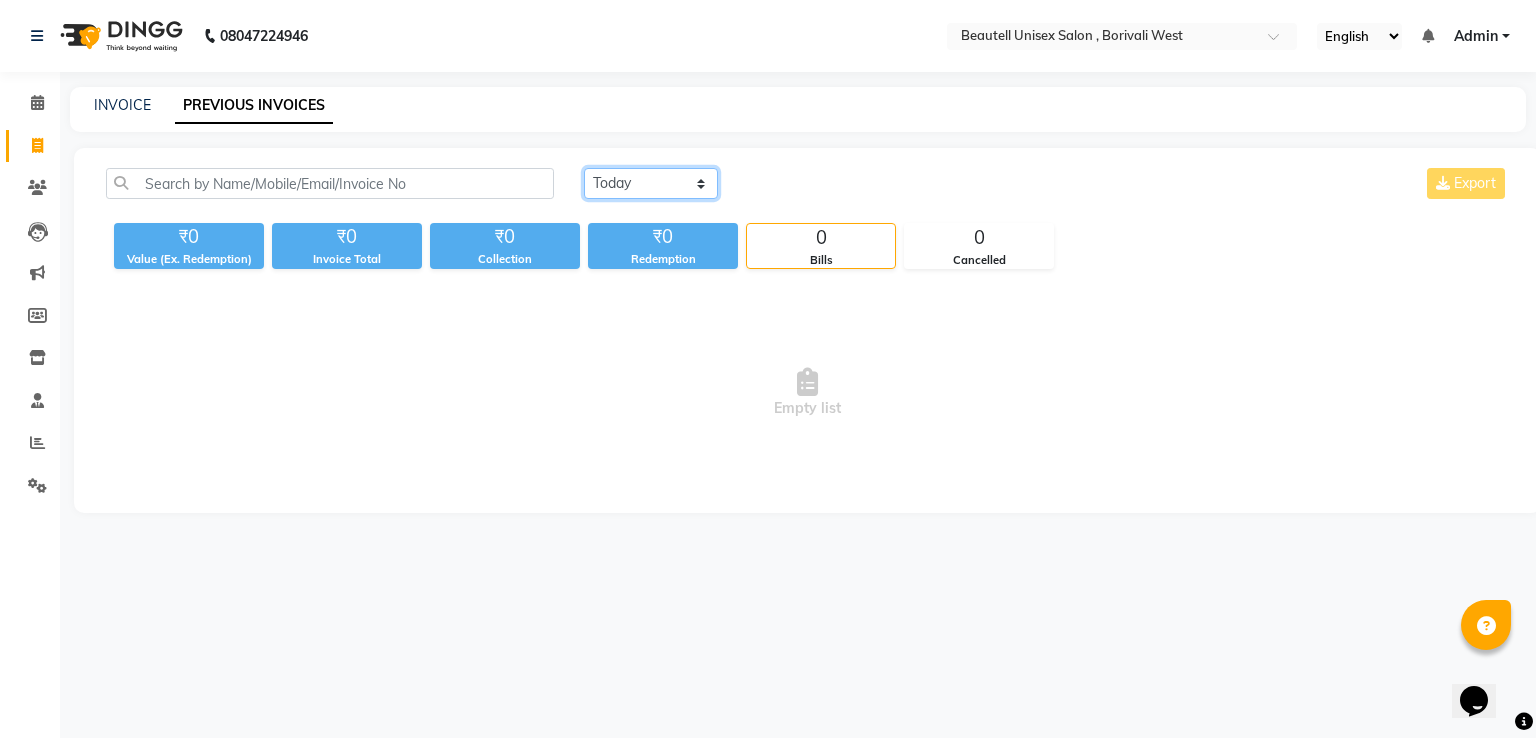select on "yesterday" 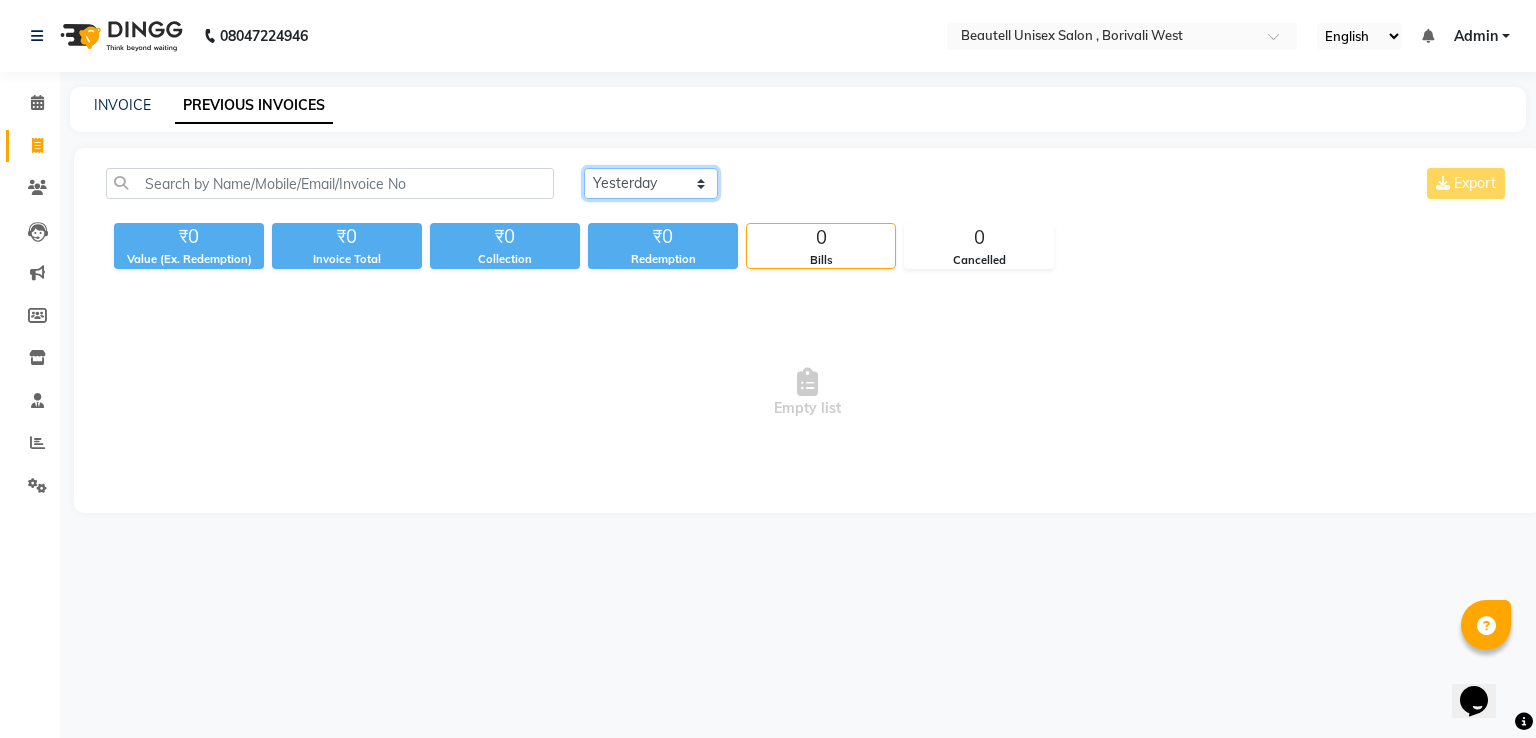 click on "Today Yesterday Custom Range" 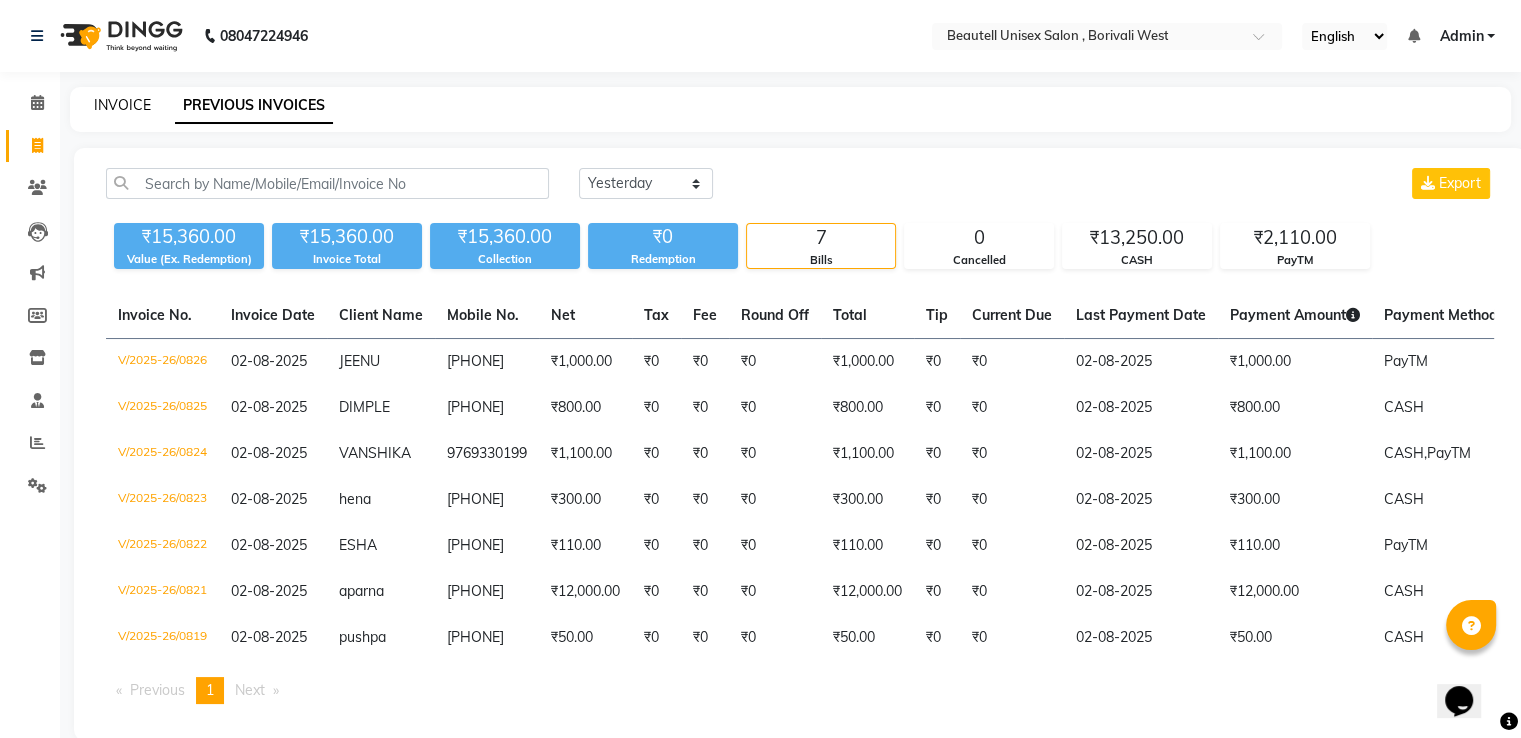 click on "INVOICE" 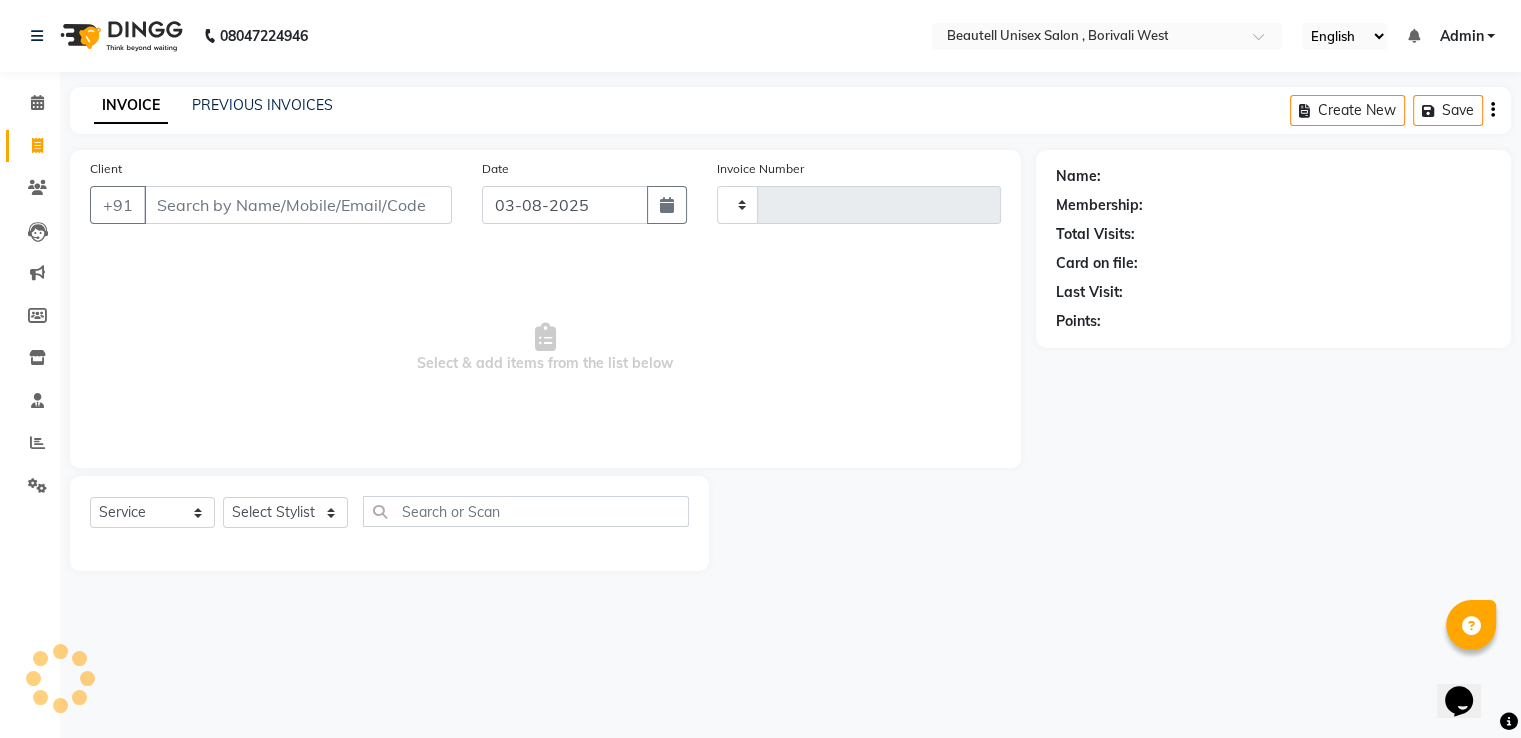 type on "0827" 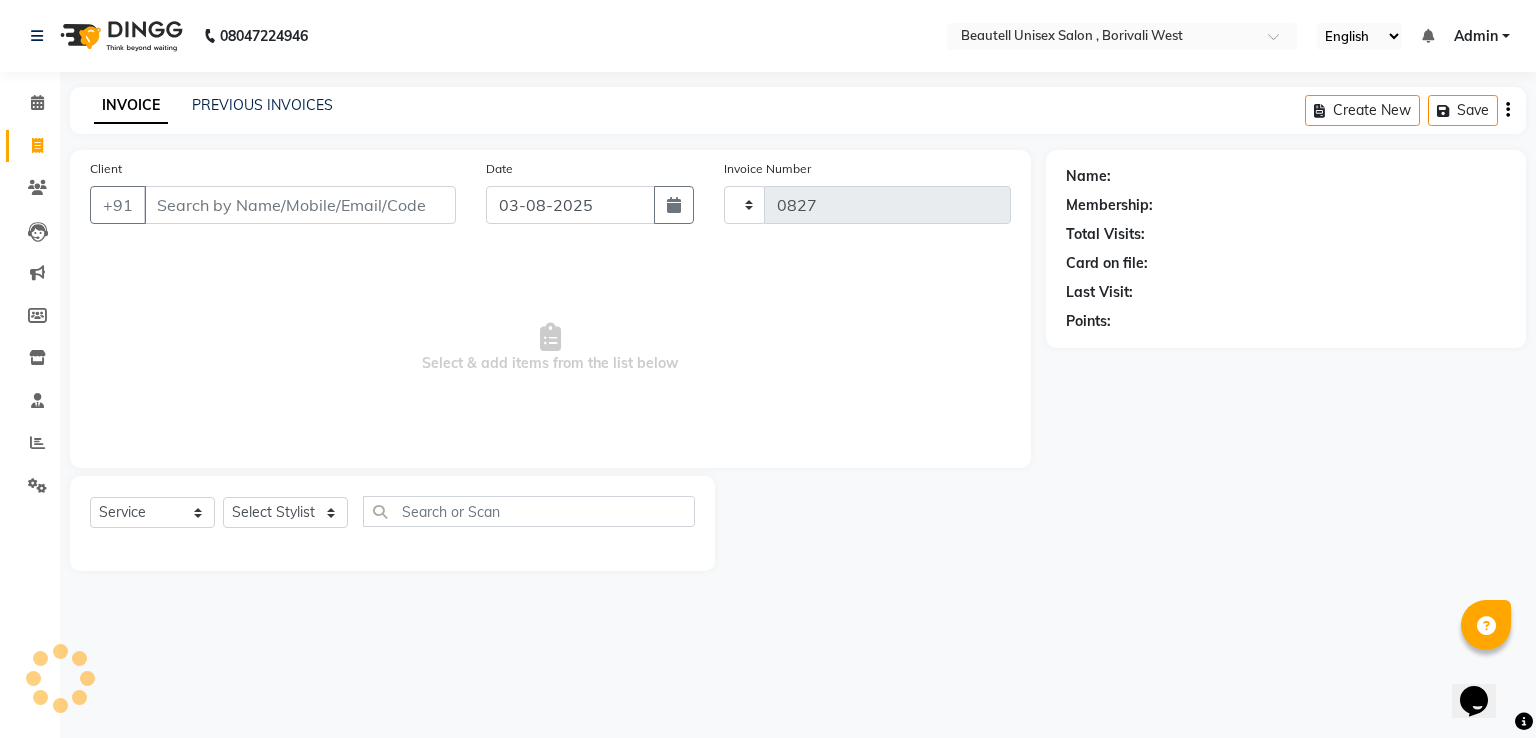 select on "7692" 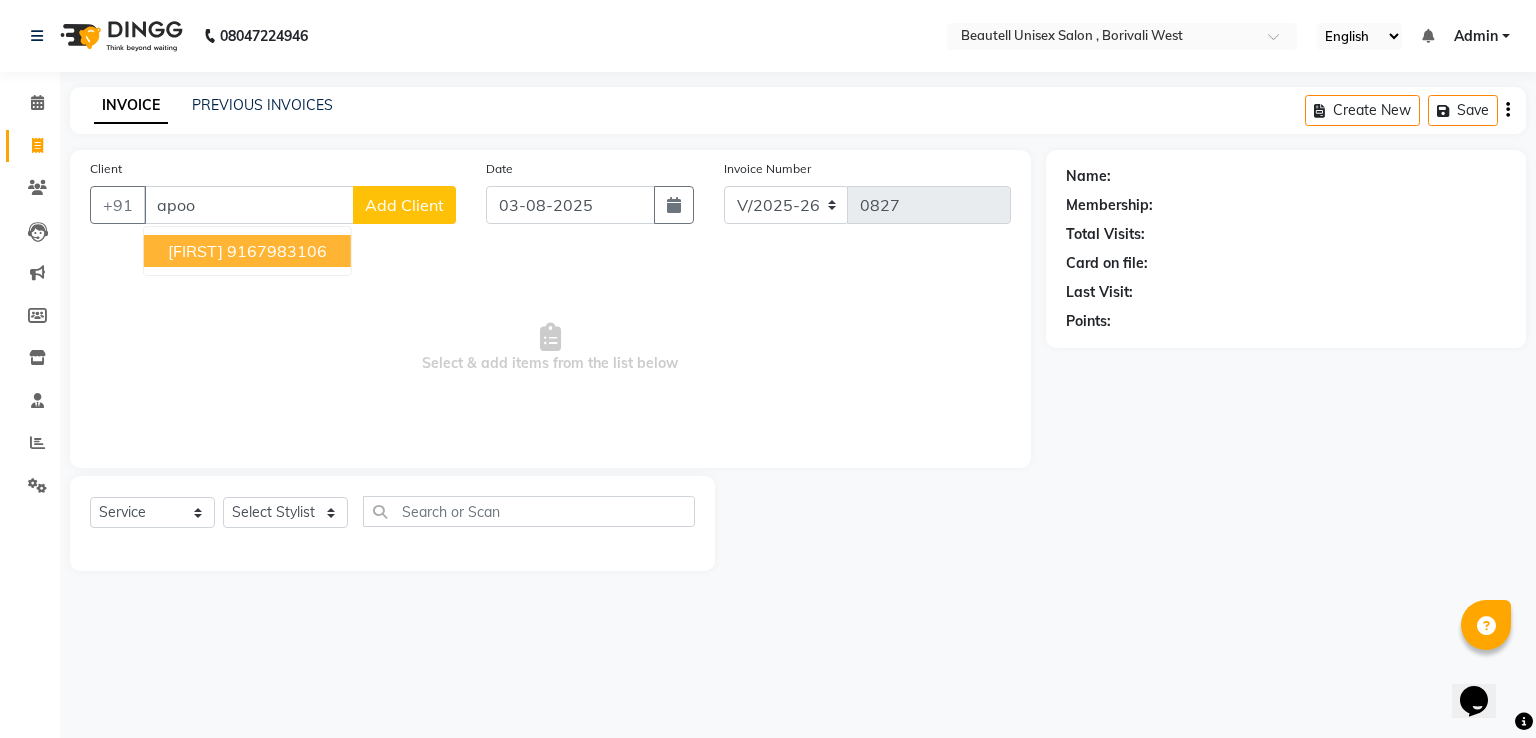 click on "9167983106" at bounding box center [277, 251] 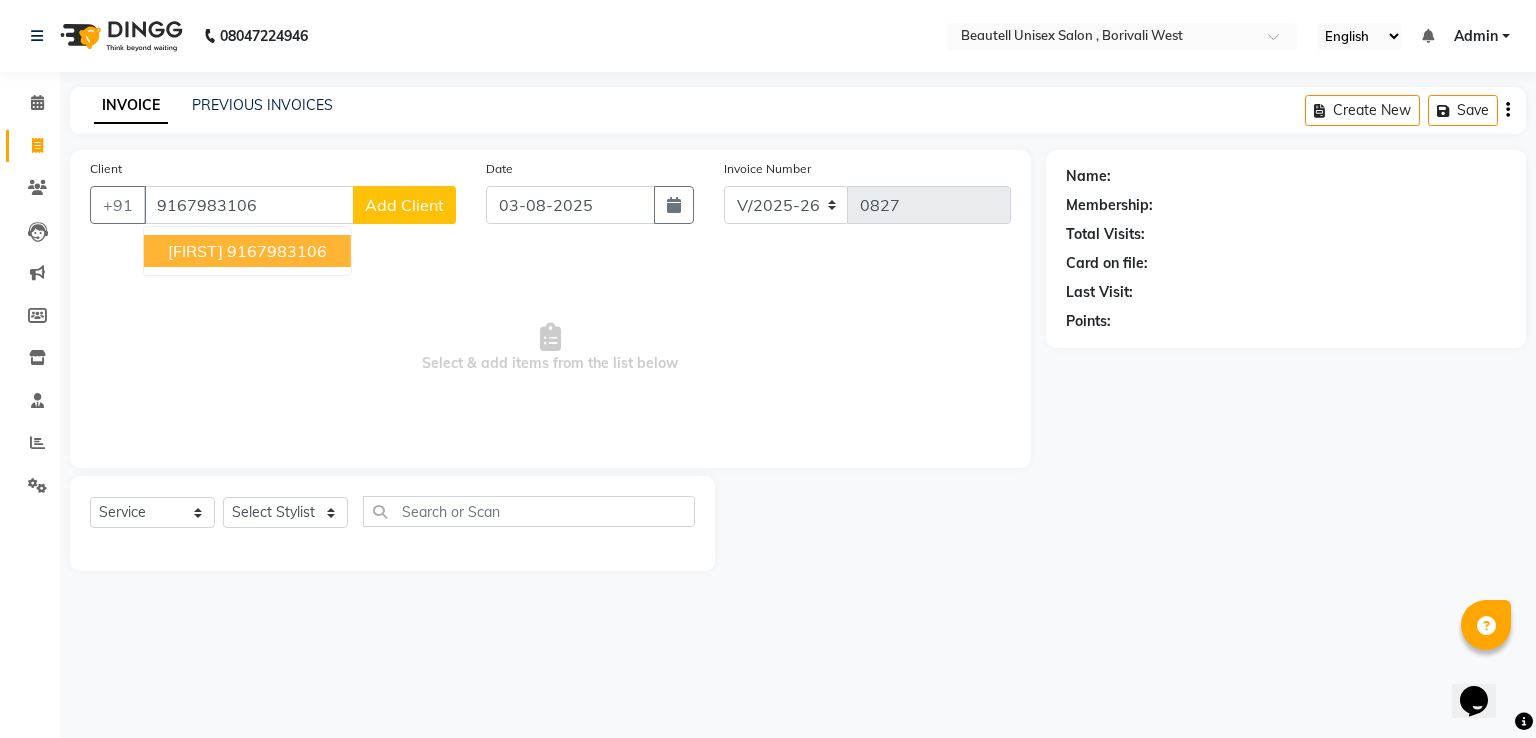 type on "9167983106" 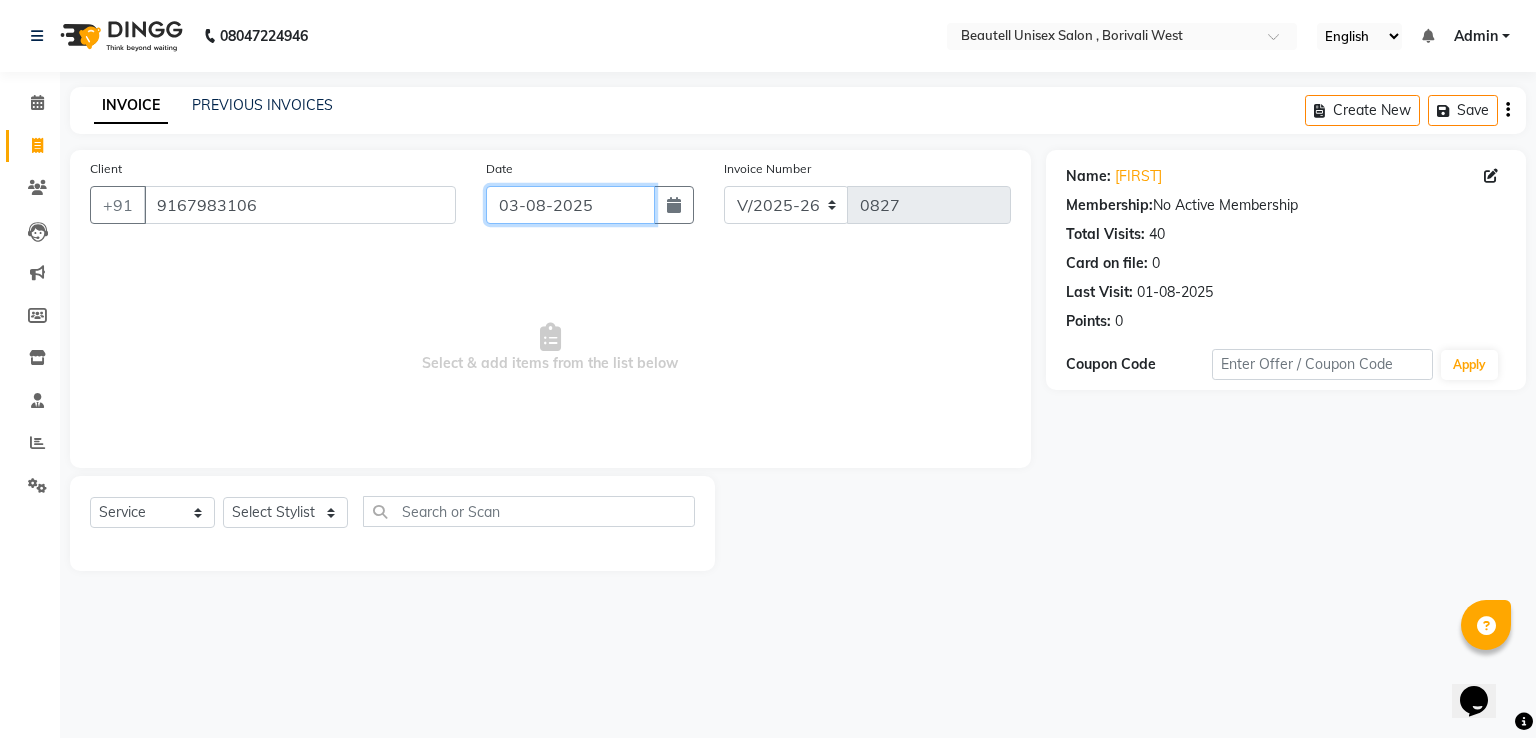 click on "03-08-2025" 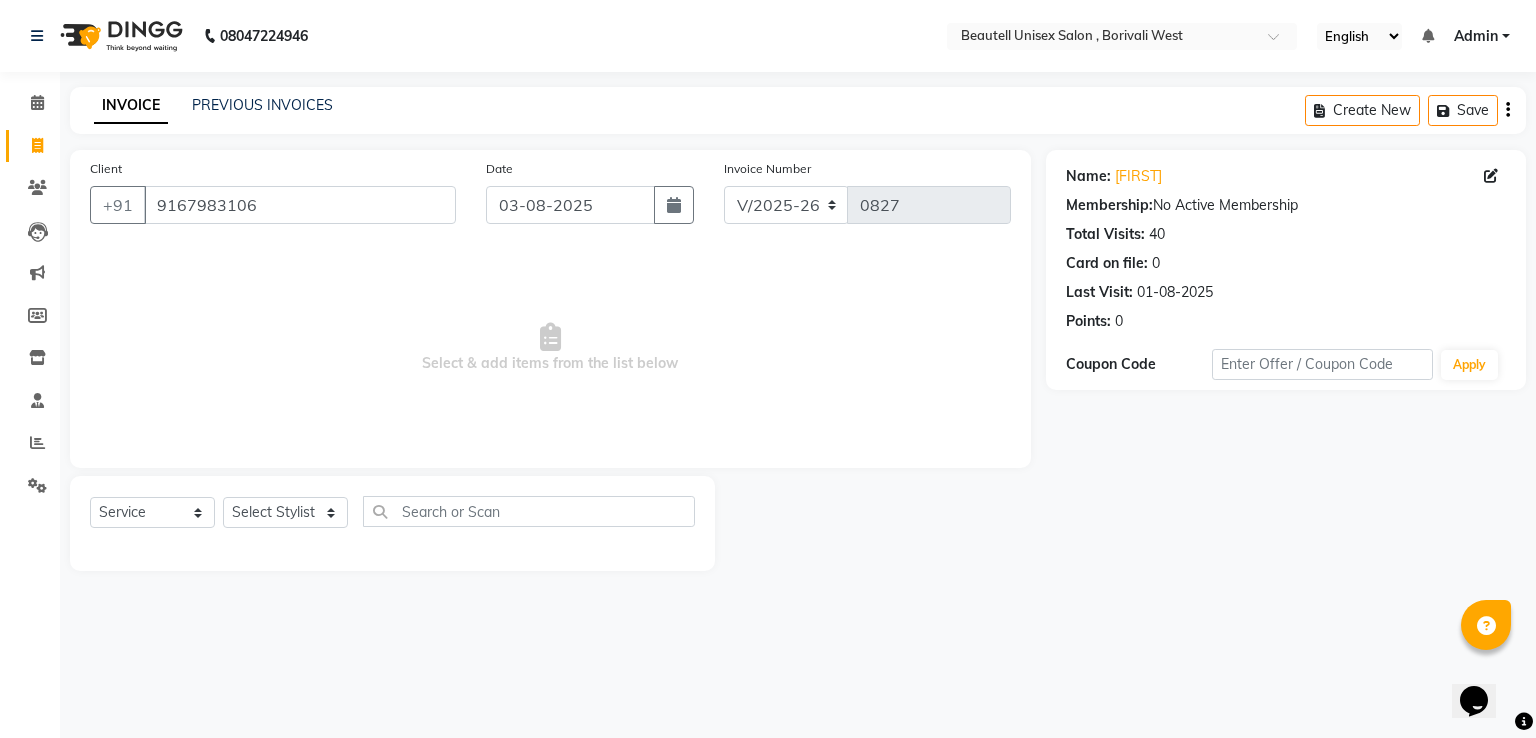select on "8" 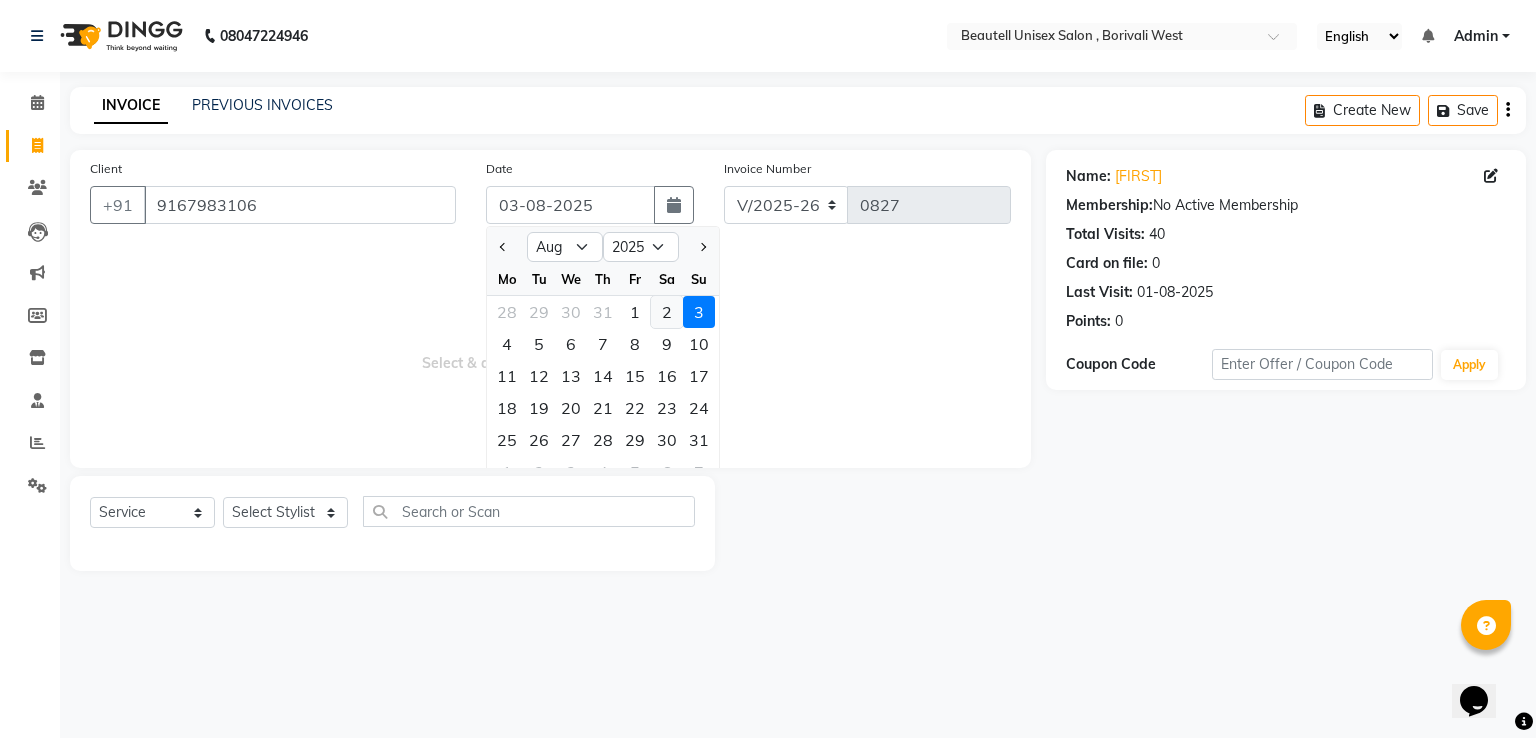 click on "2" 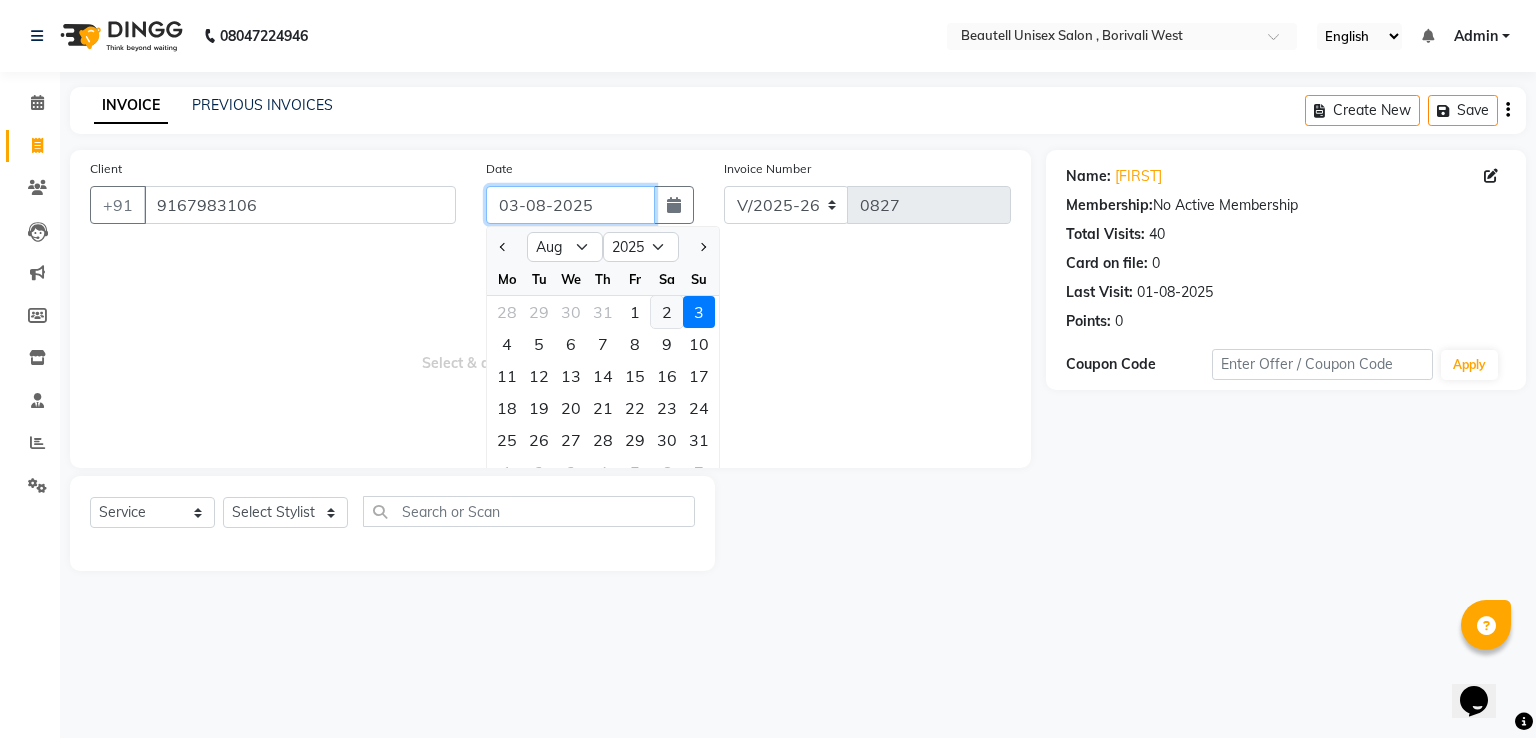 type on "02-08-2025" 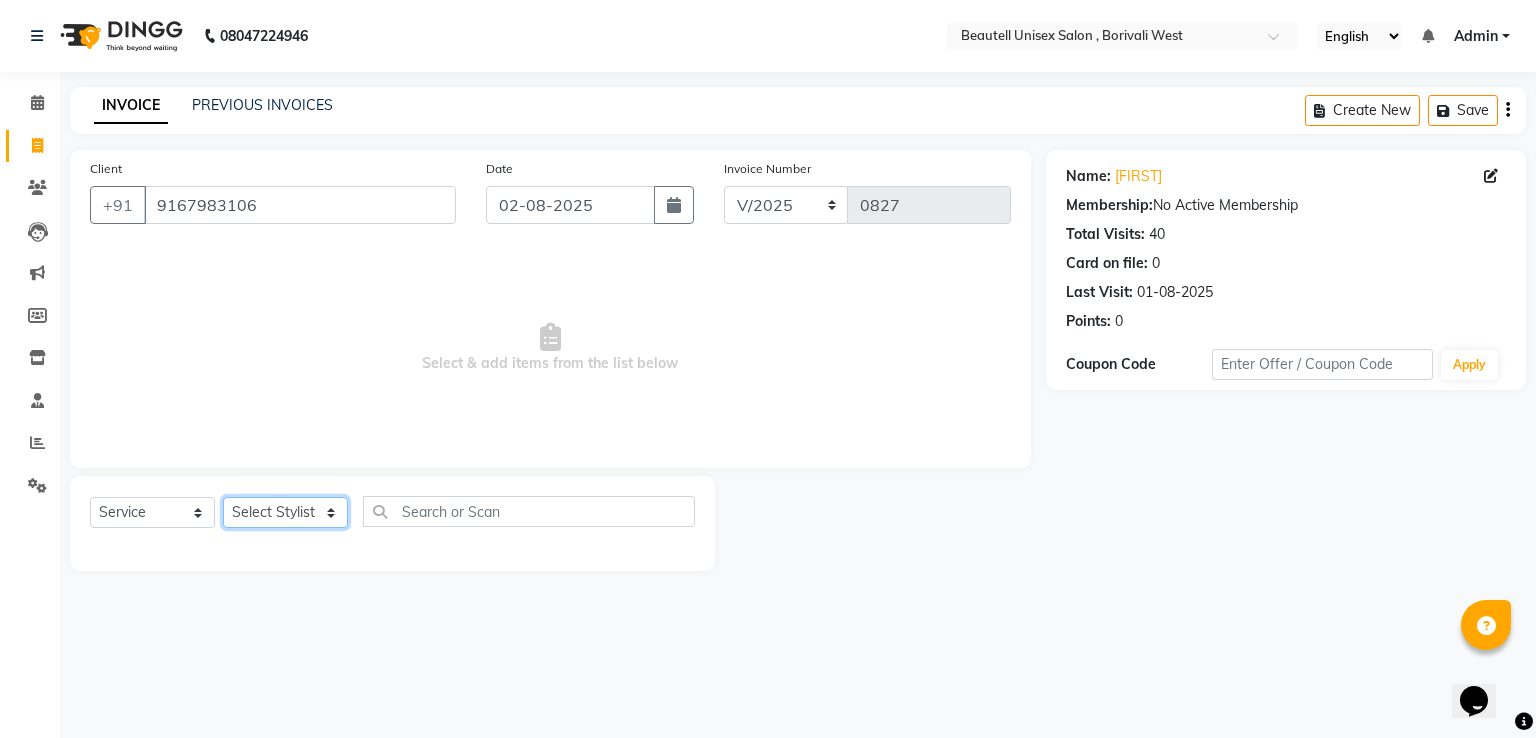click on "Select Stylist [FIRST] [LAST] Manager [FIRST] [LAST] [FIRST] [LAST] [FIRST]" 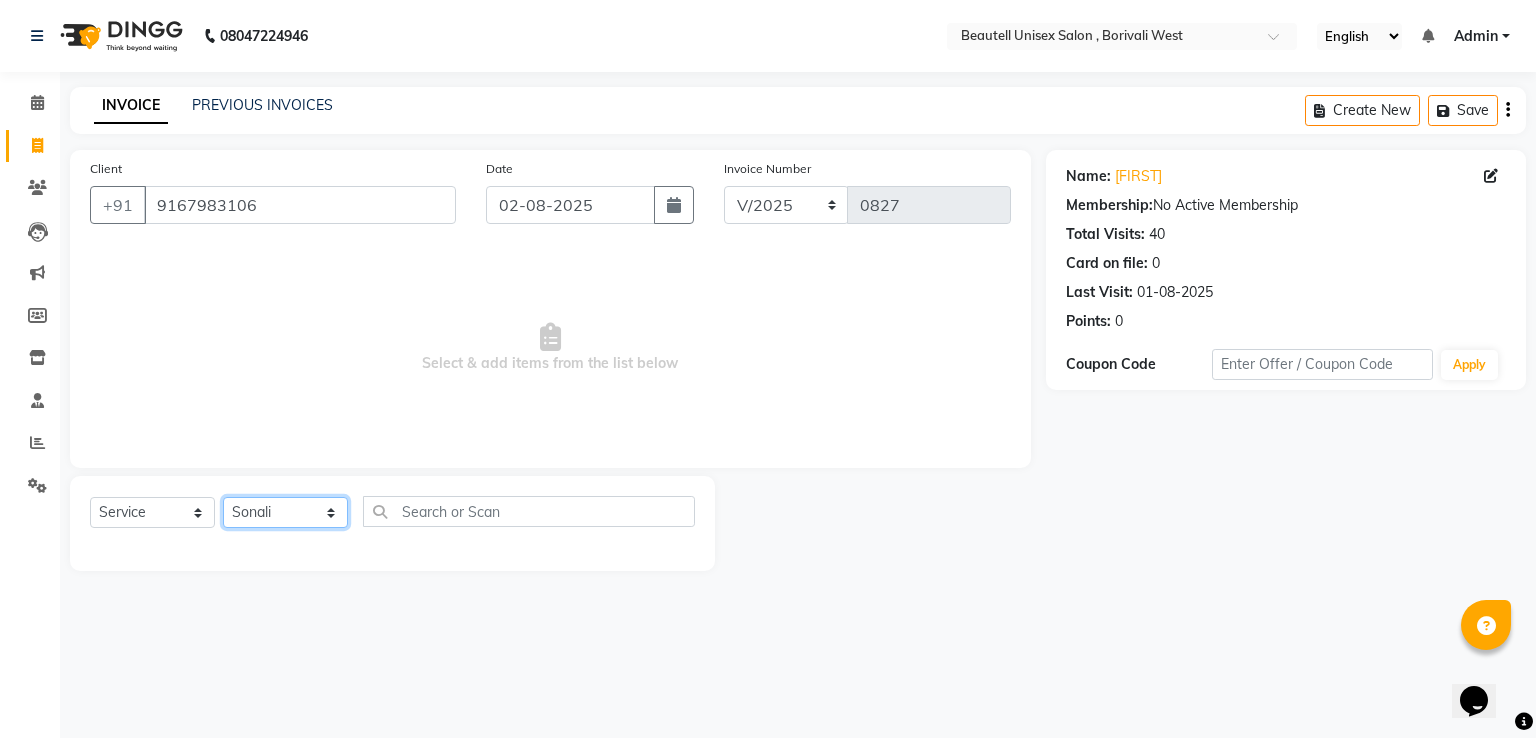 click on "Select Stylist [FIRST] [LAST] Manager [FIRST] [LAST] [FIRST] [LAST] [FIRST]" 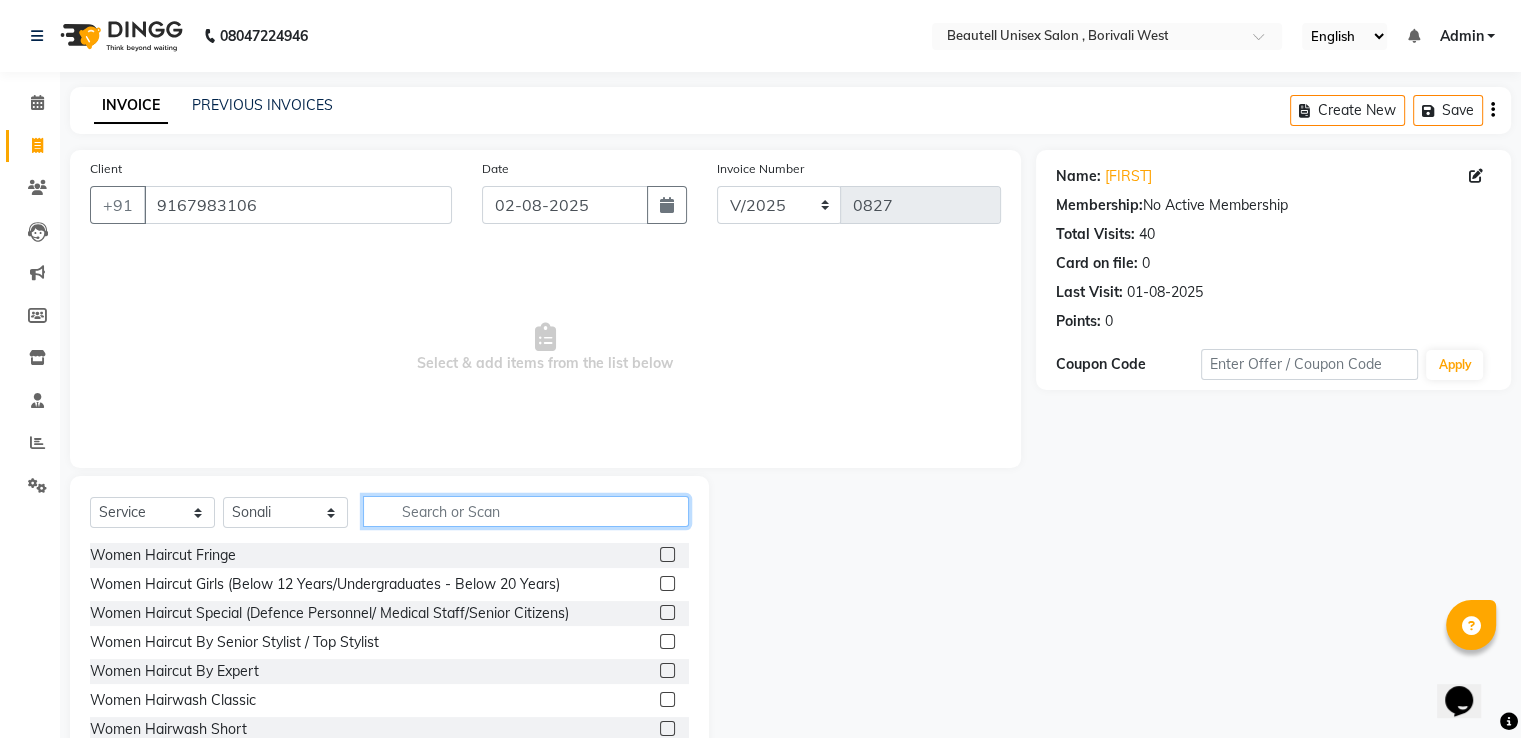 click 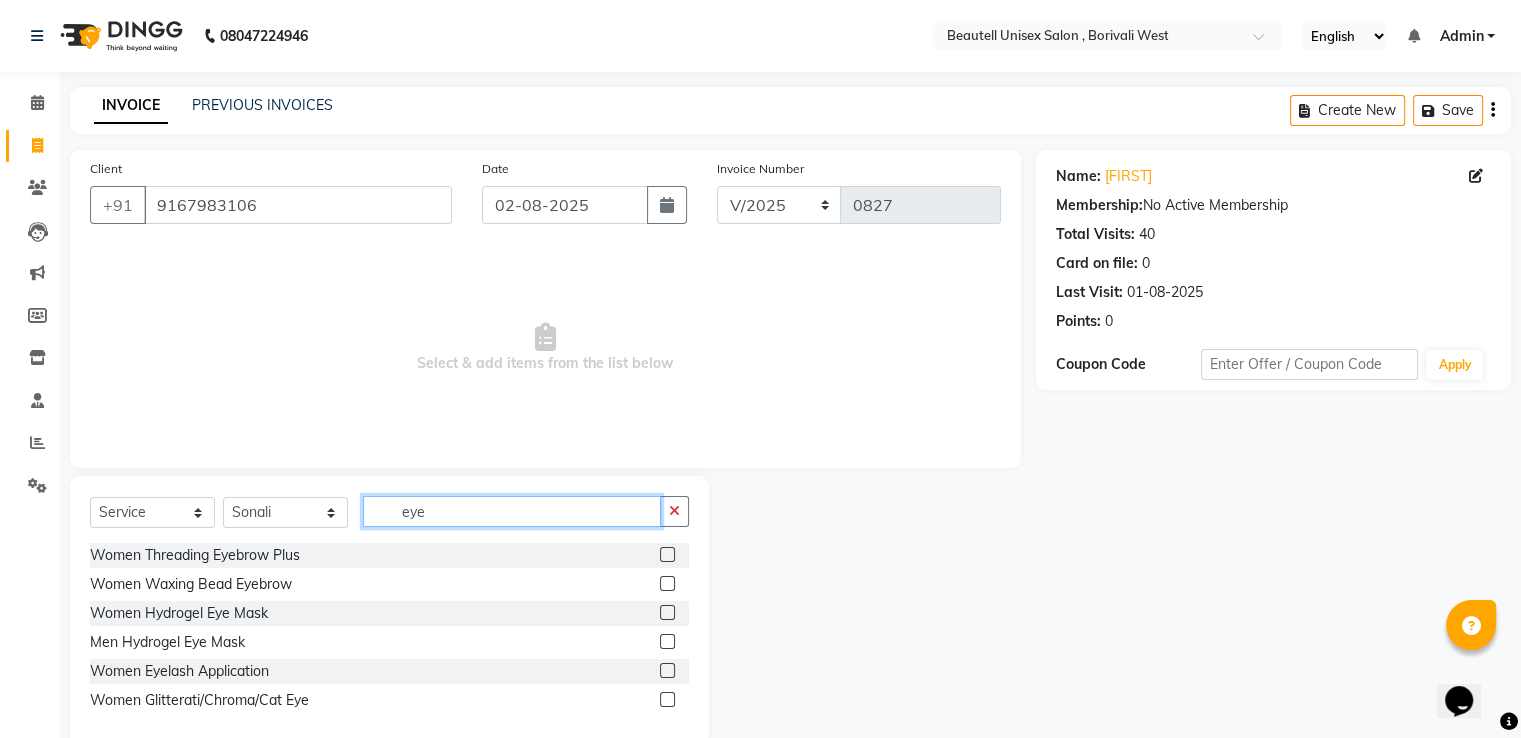 type on "eye" 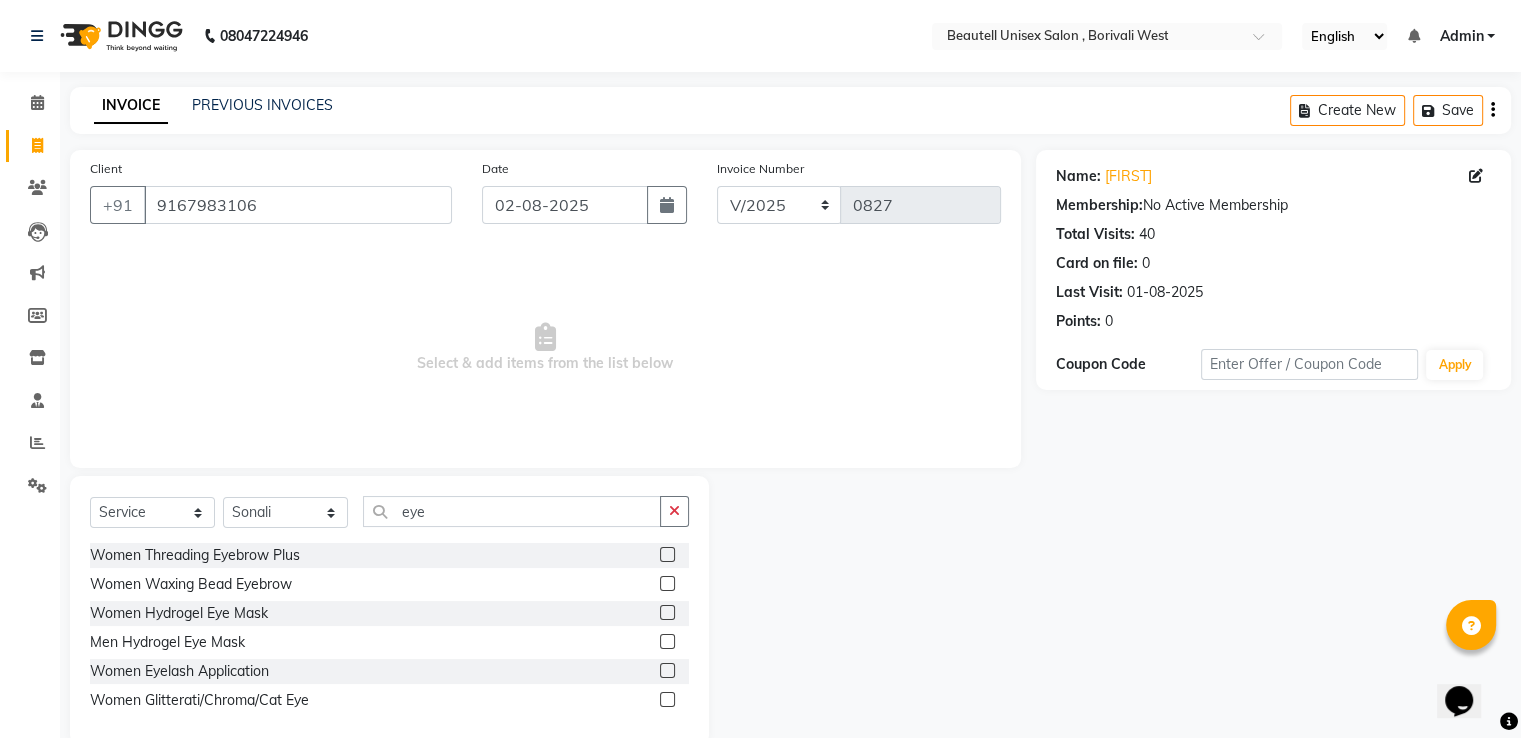 click 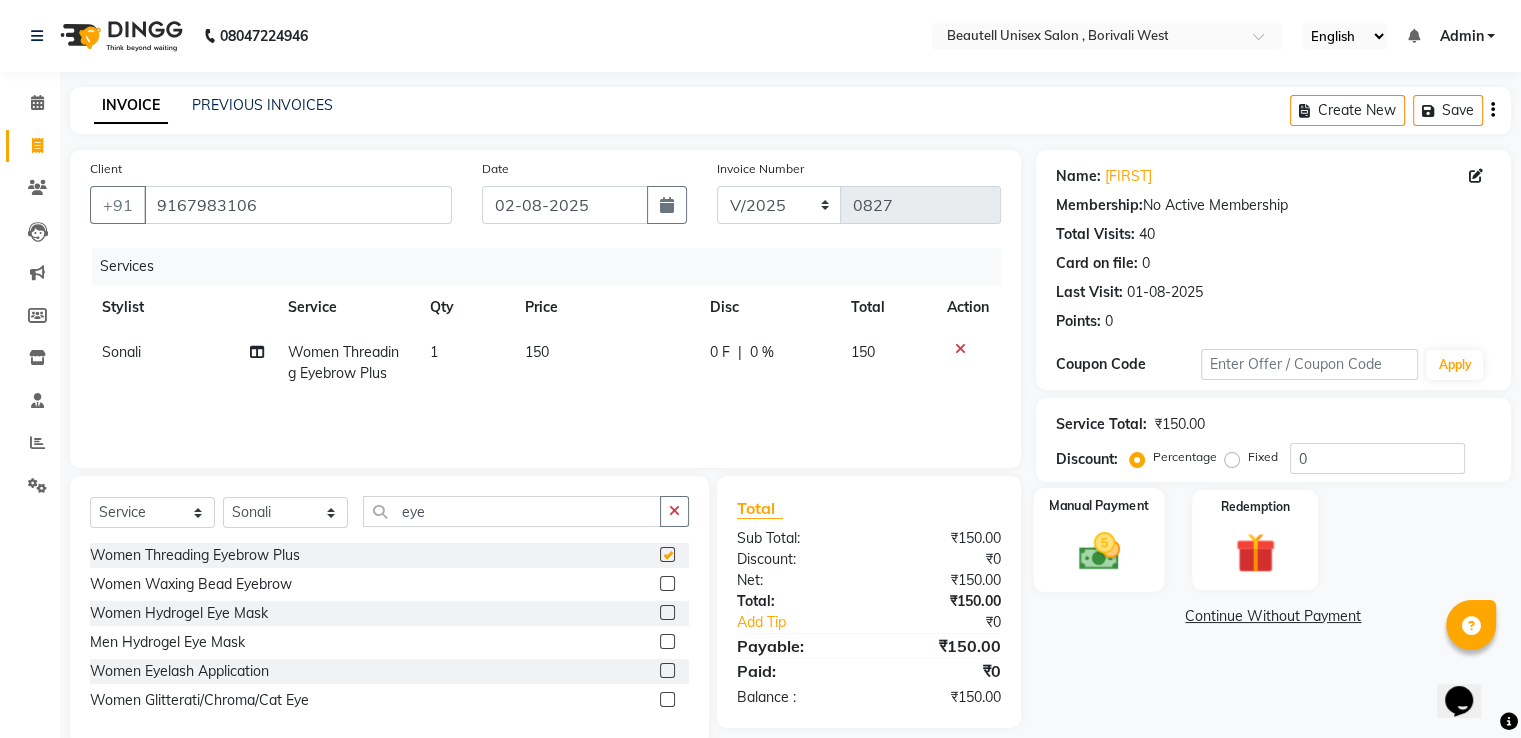 checkbox on "false" 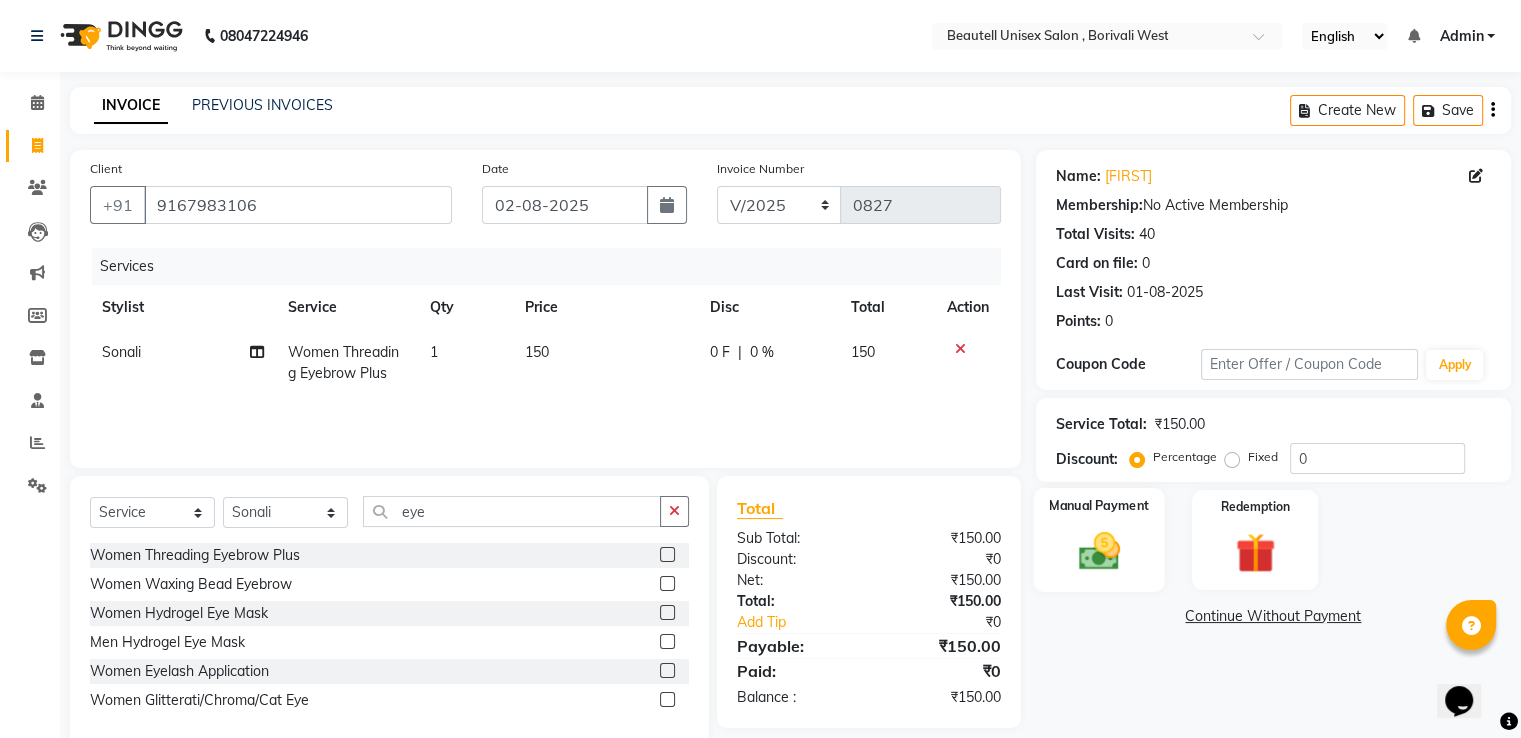 click 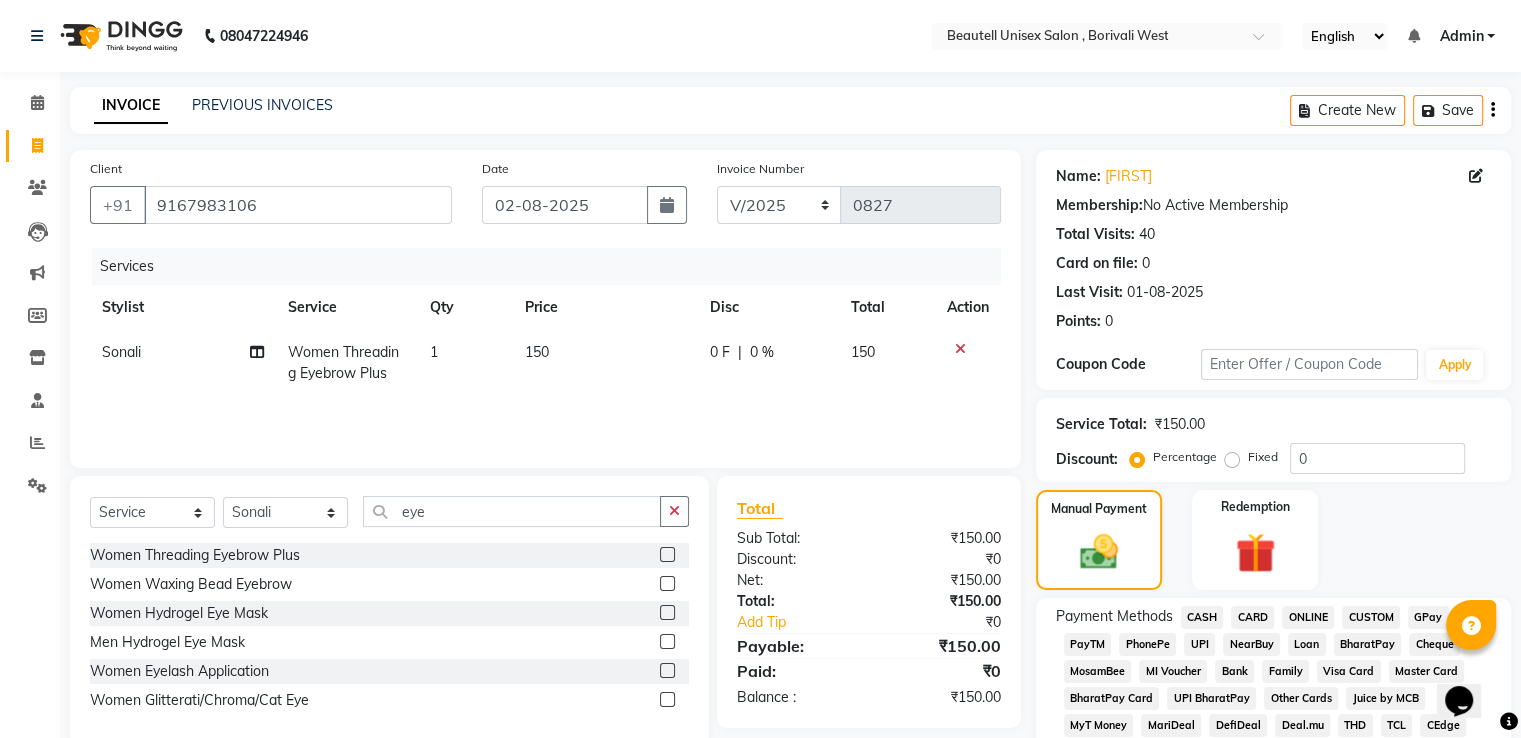 click on "PayTM" 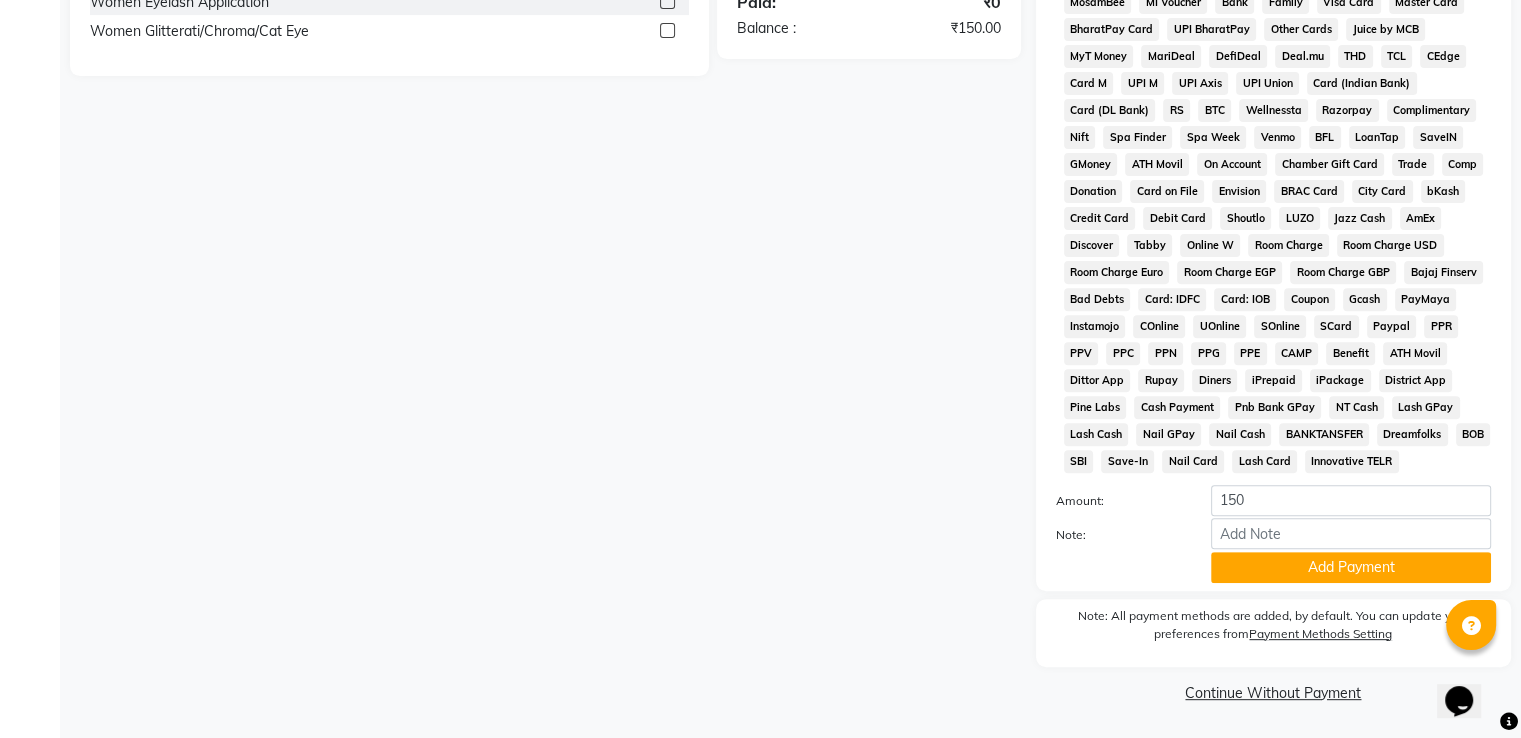 scroll, scrollTop: 685, scrollLeft: 0, axis: vertical 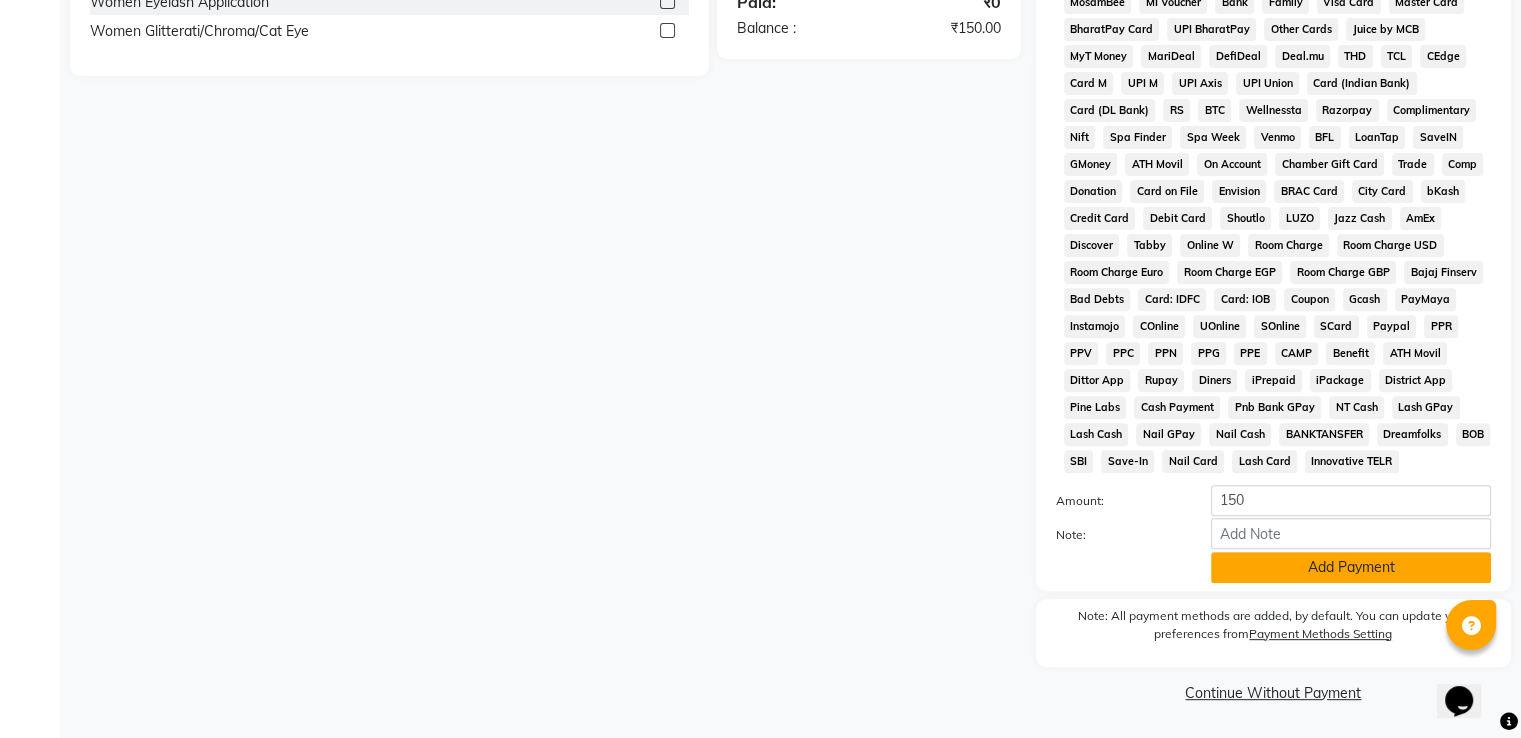 click on "Add Payment" 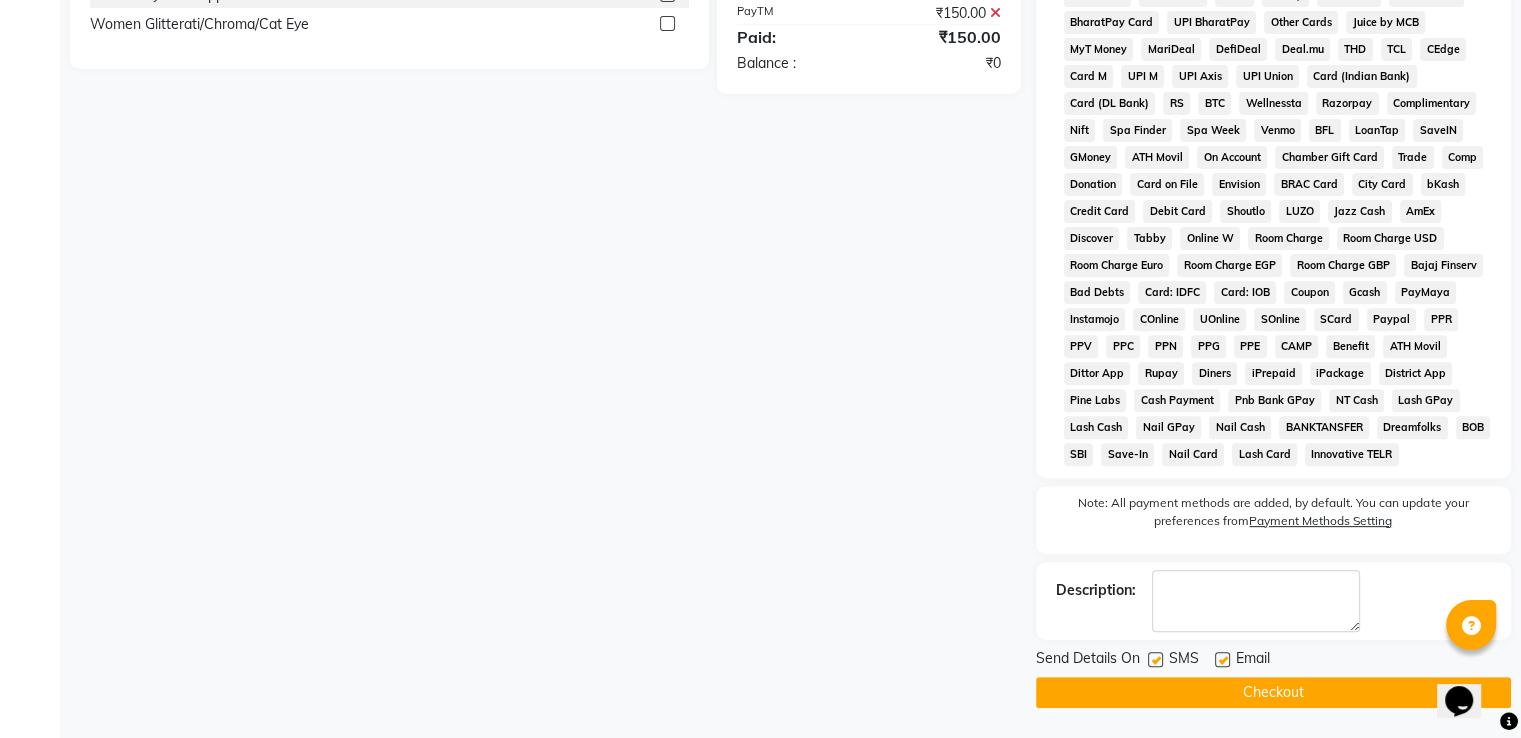 scroll, scrollTop: 691, scrollLeft: 0, axis: vertical 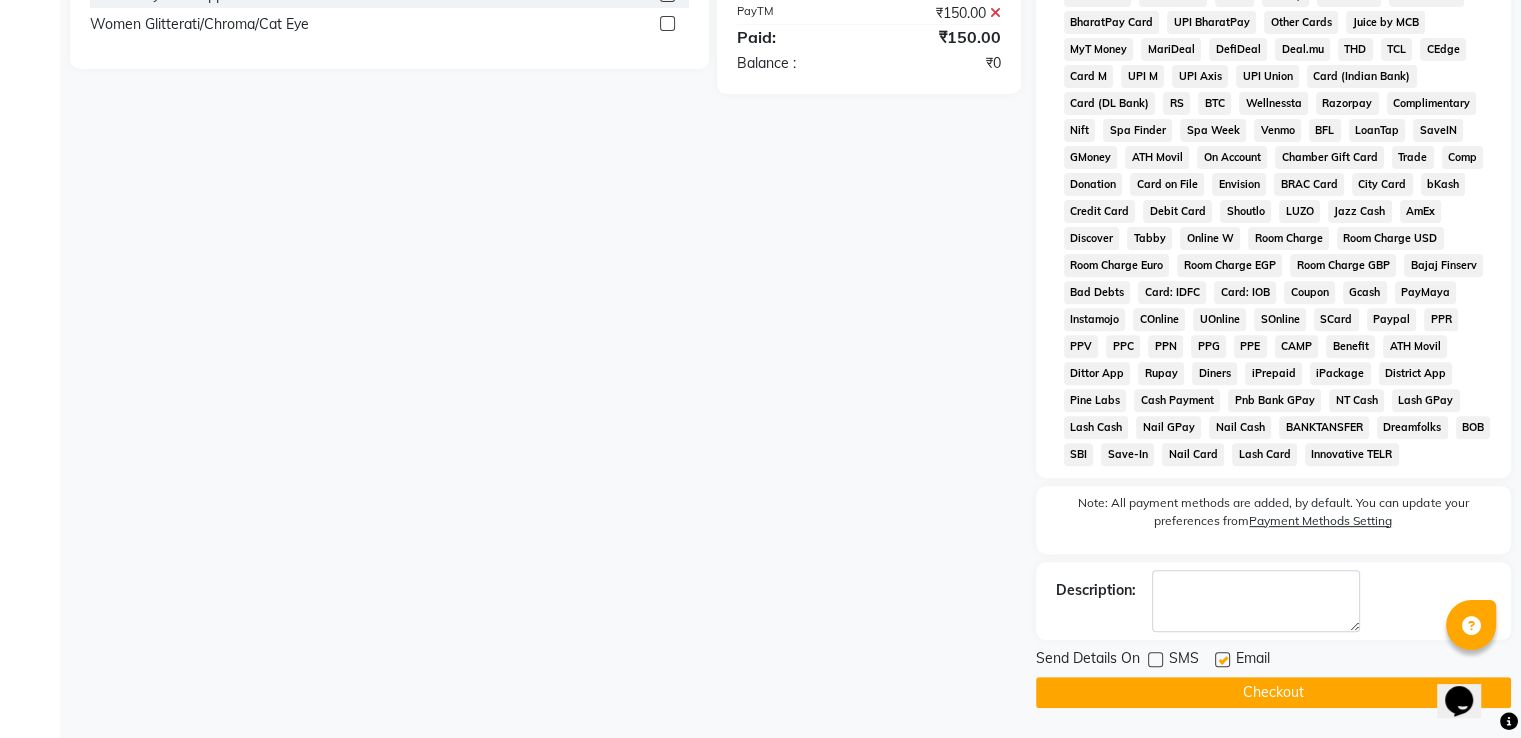 click on "Checkout" 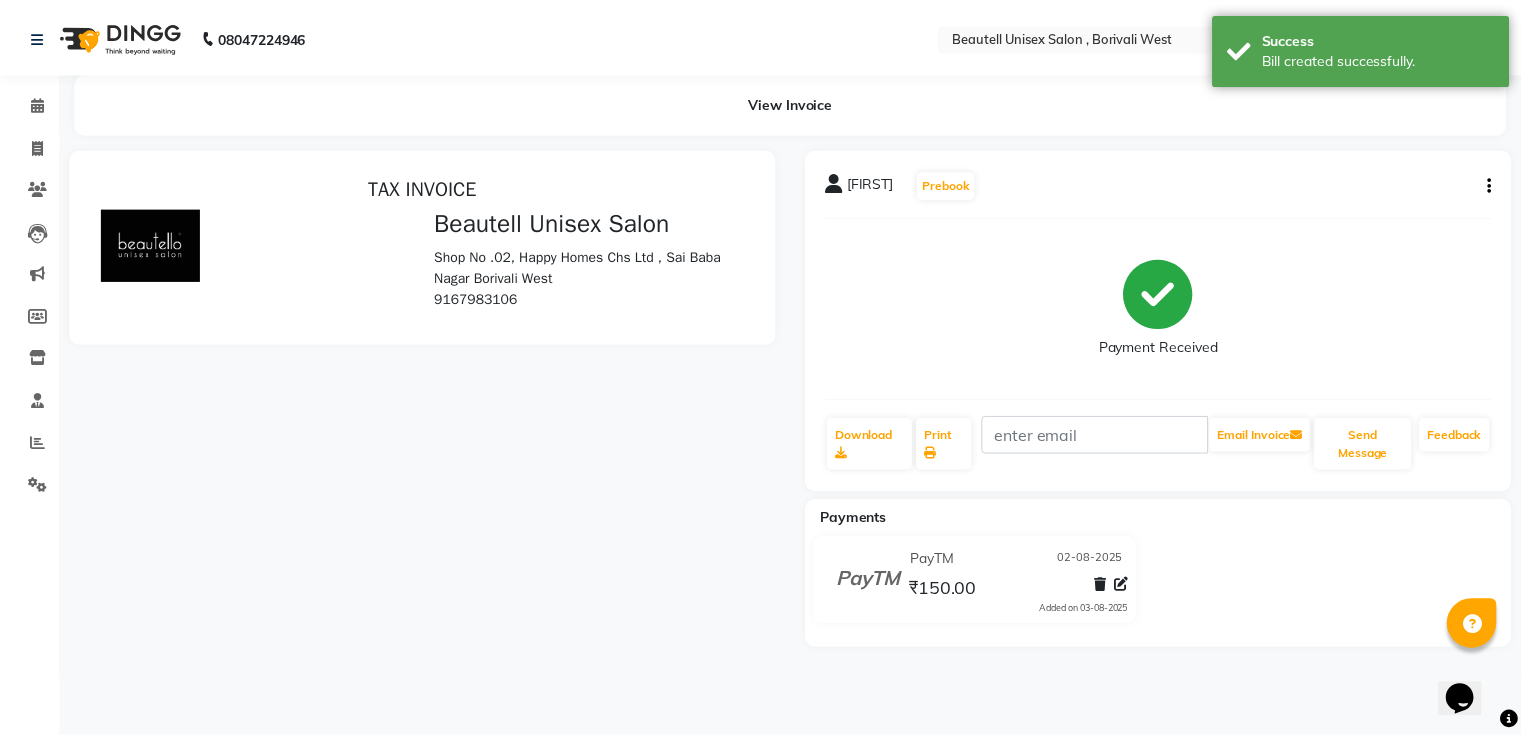 scroll, scrollTop: 0, scrollLeft: 0, axis: both 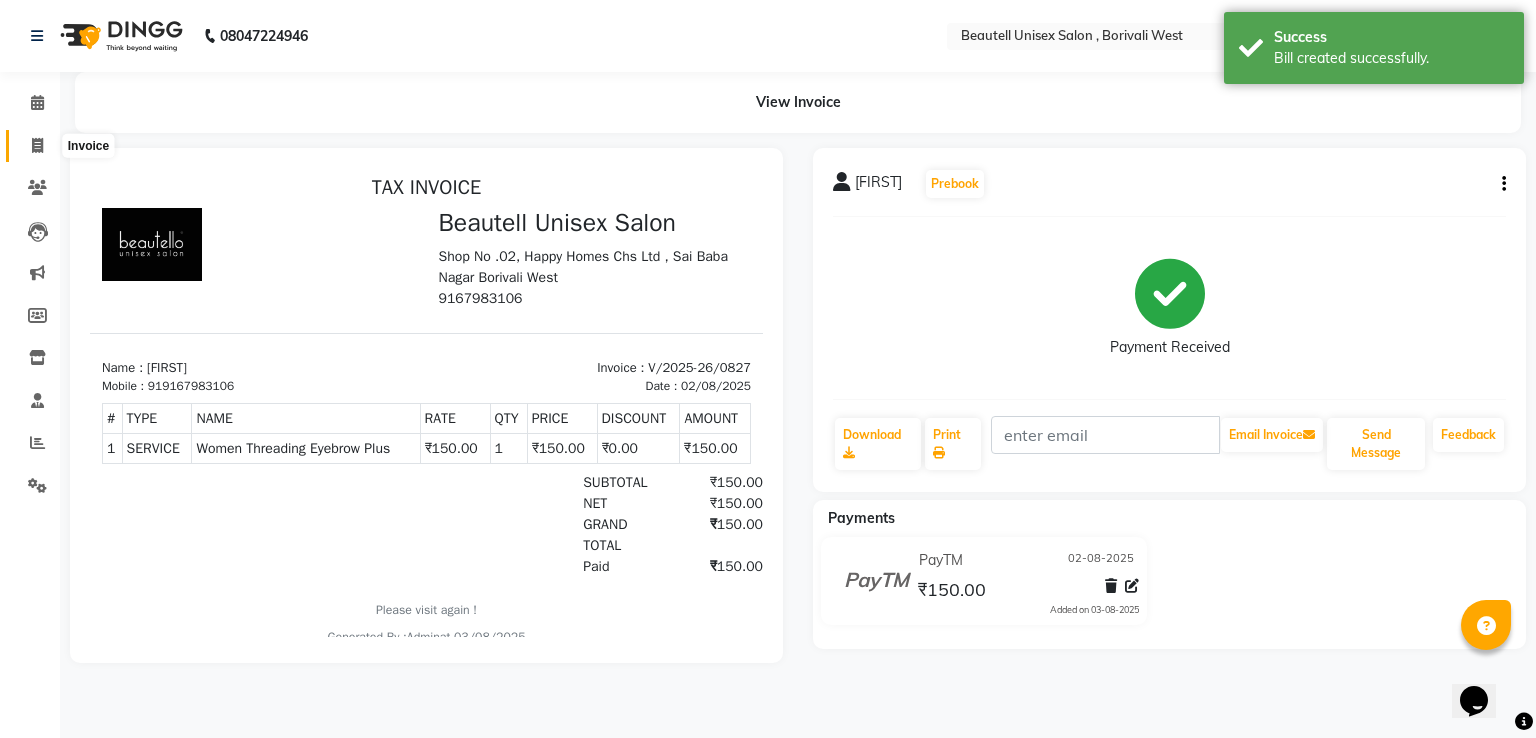 click 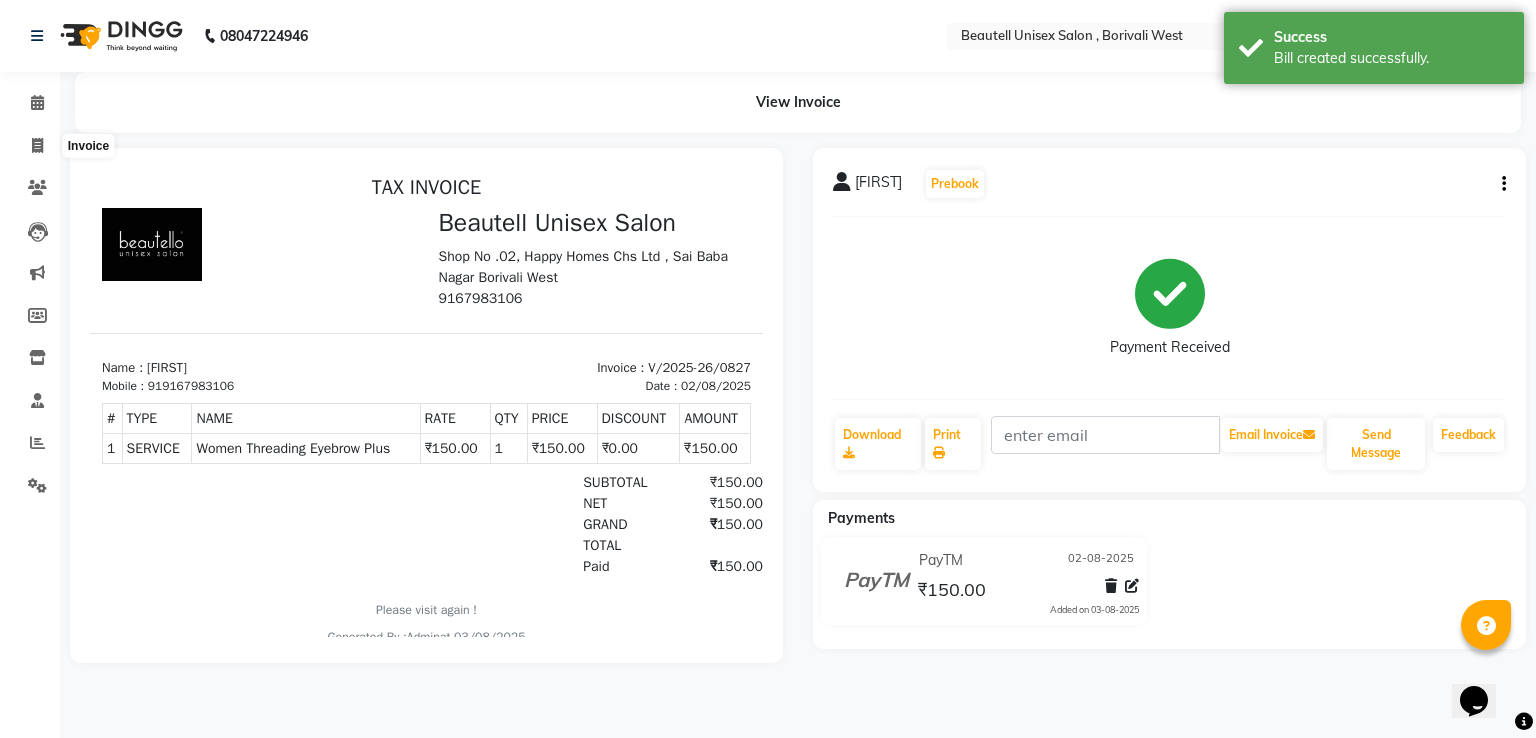 select on "service" 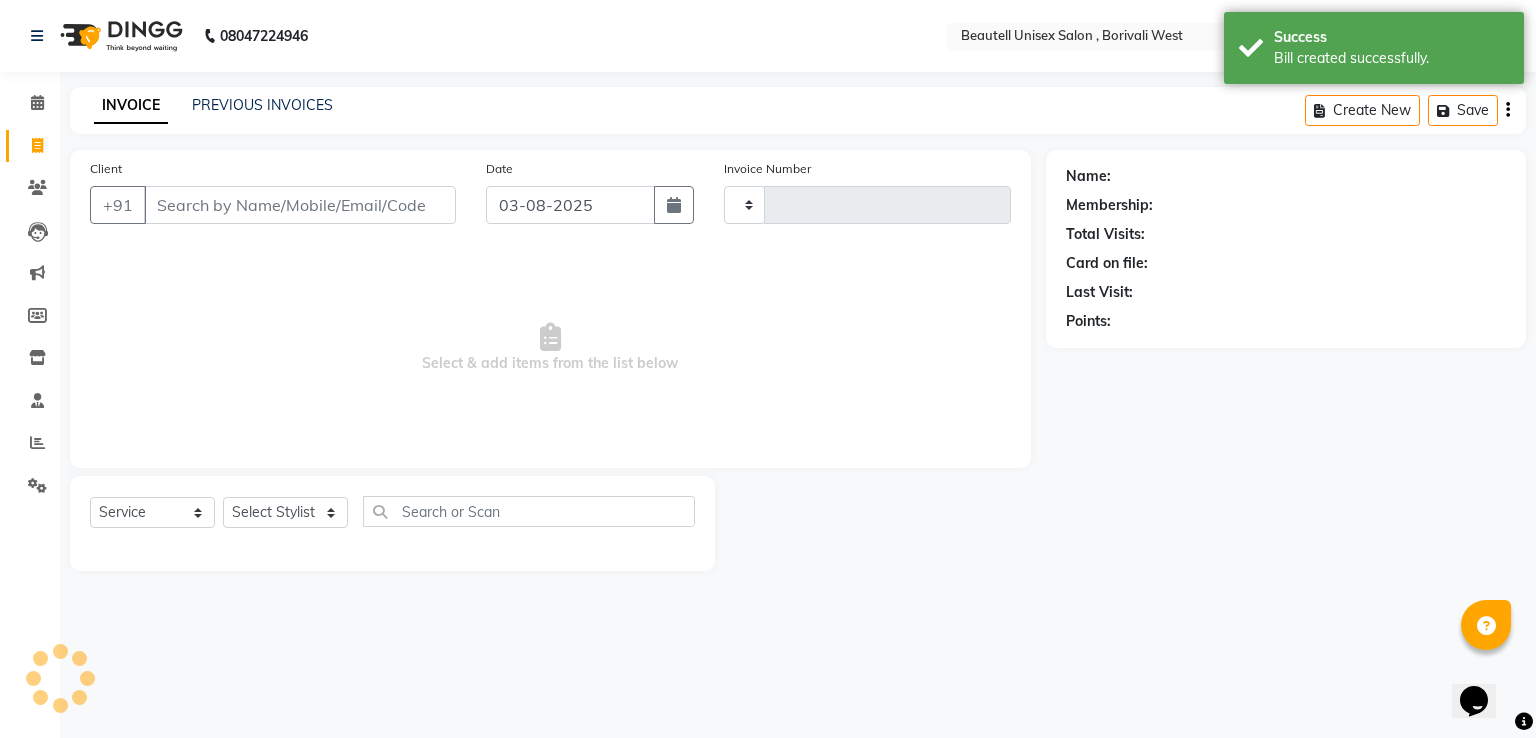 type on "0828" 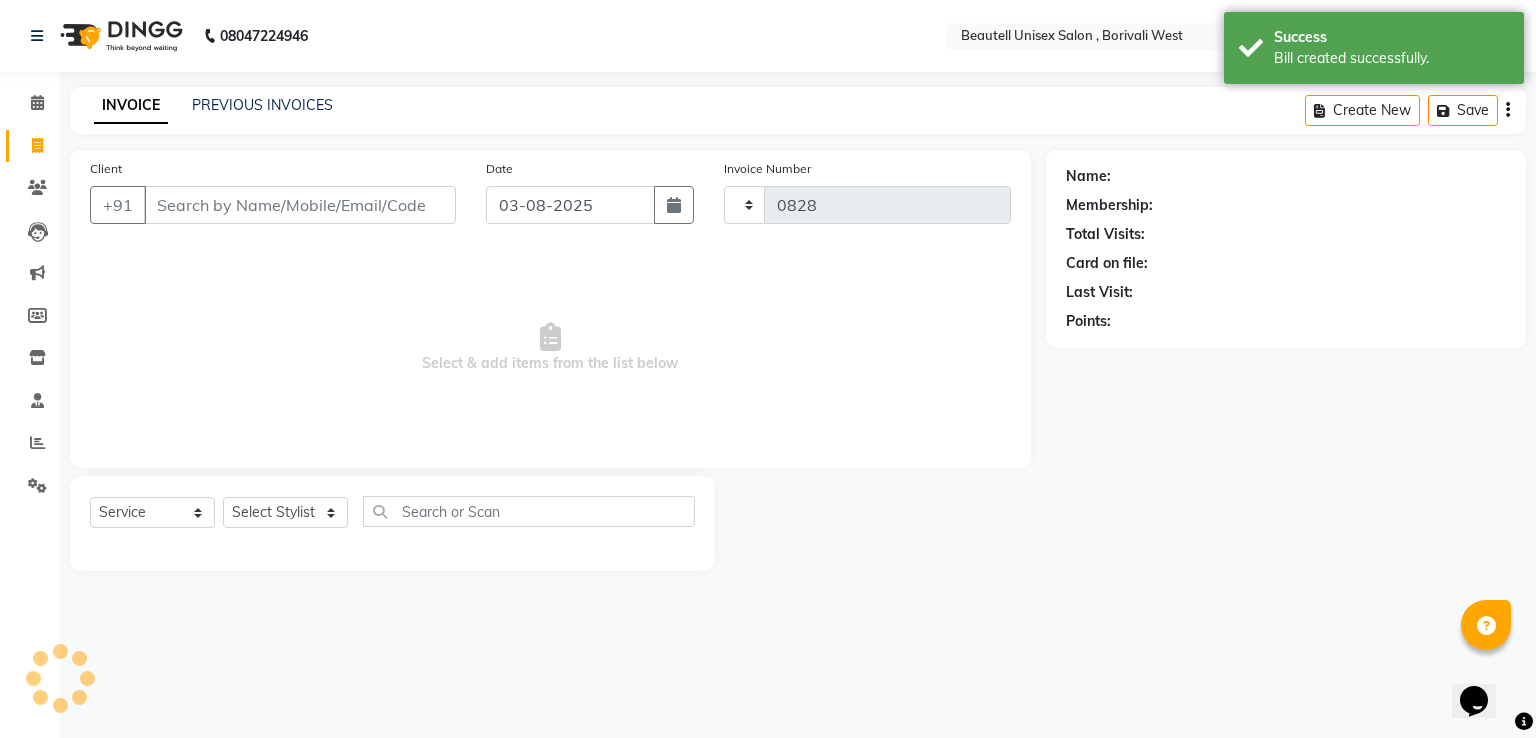 select on "7692" 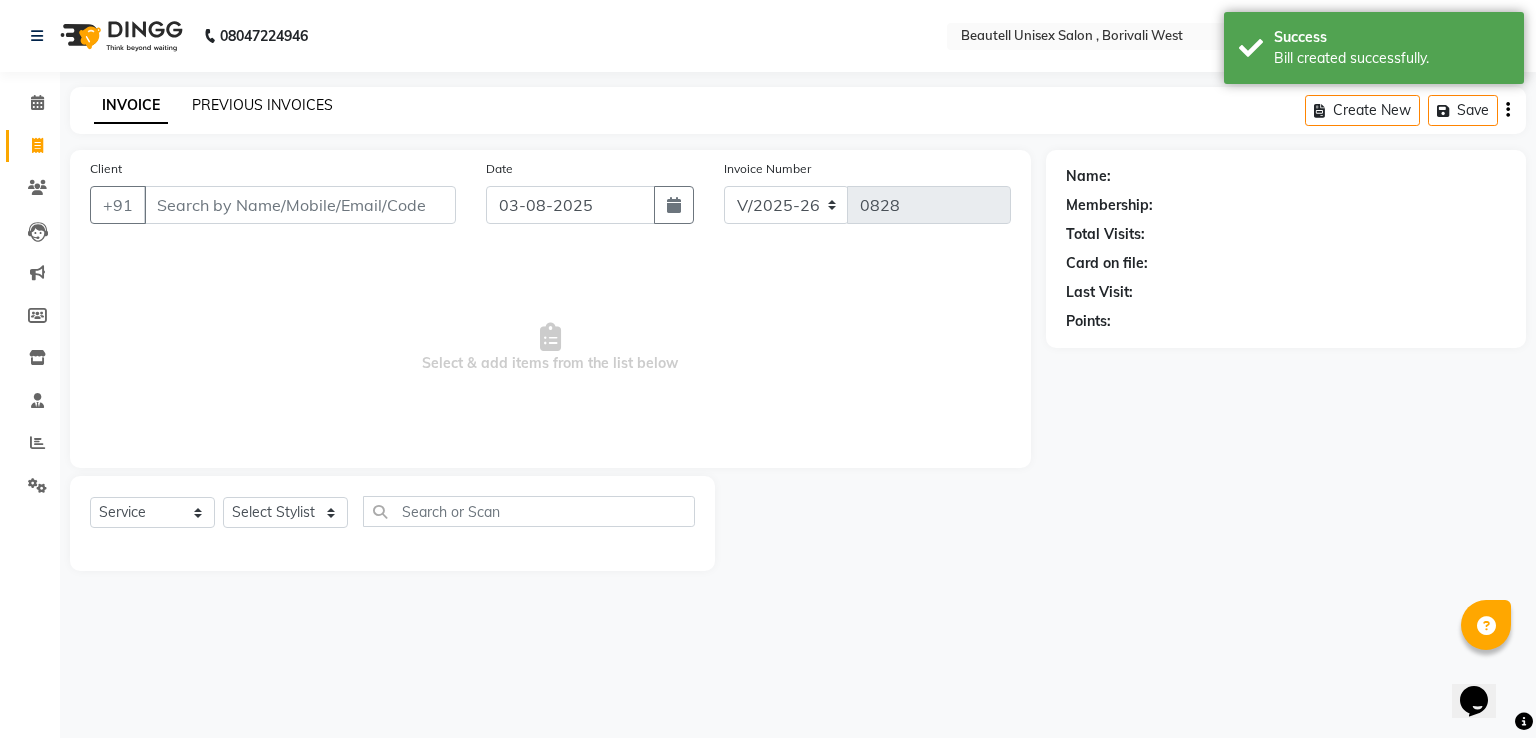 click on "PREVIOUS INVOICES" 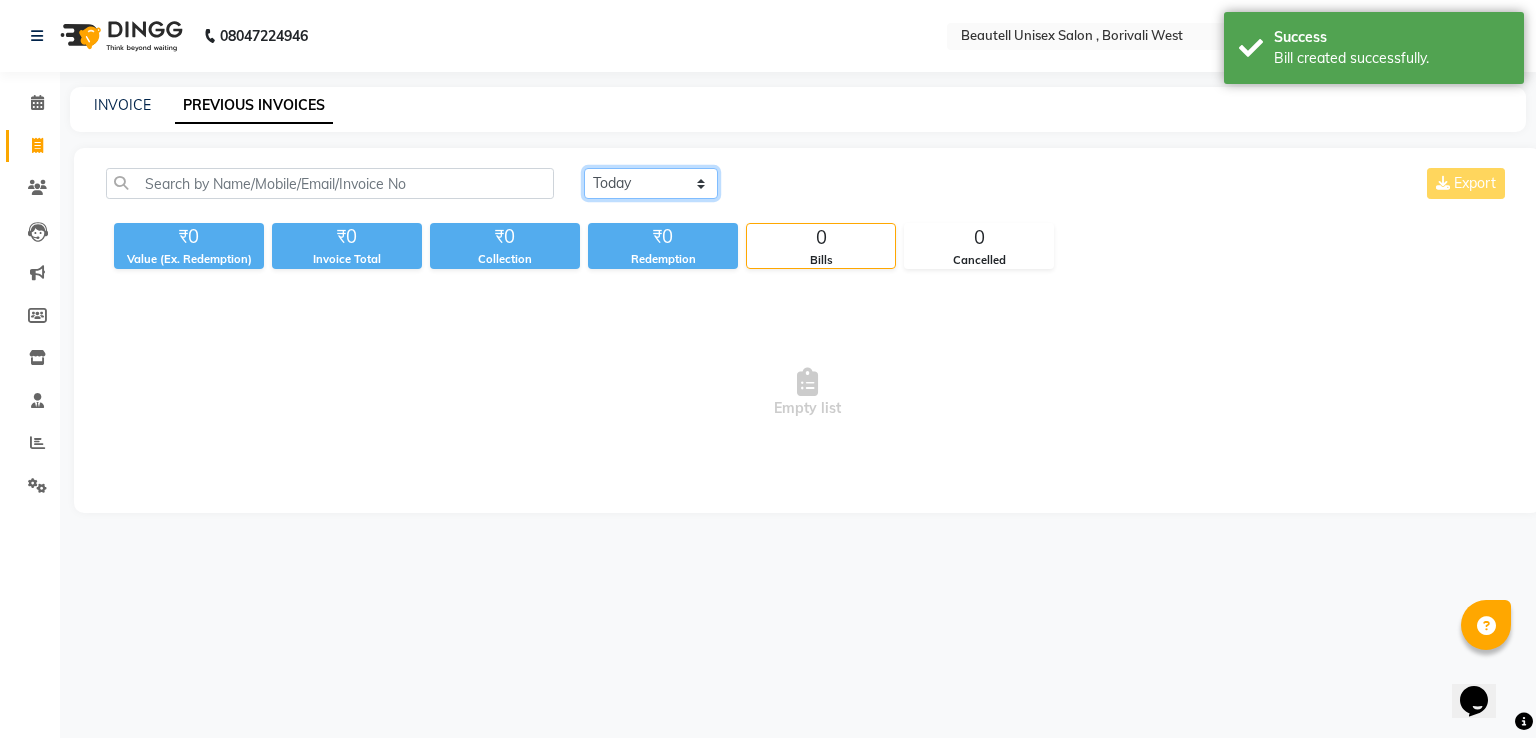 click on "Today Yesterday Custom Range" 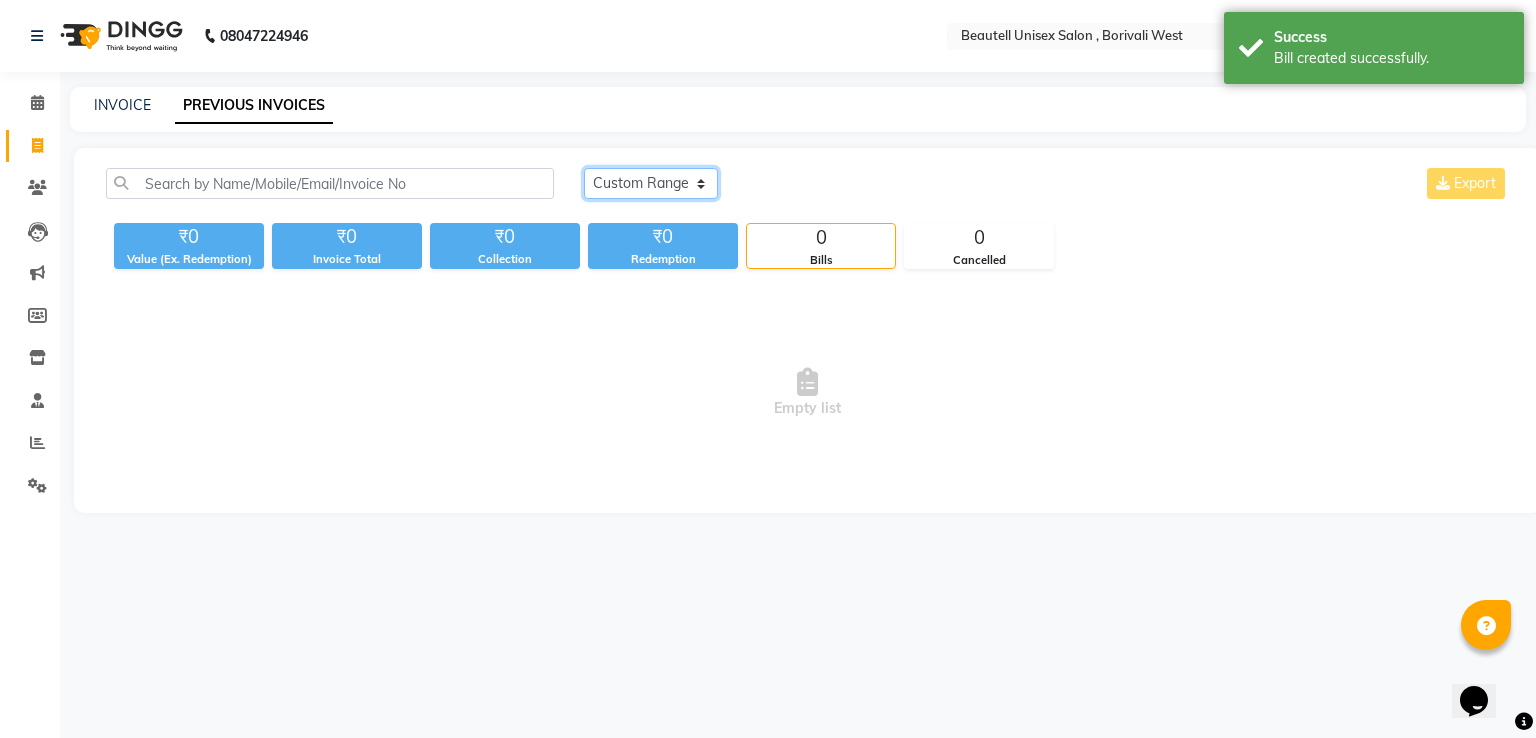 click on "Today Yesterday Custom Range" 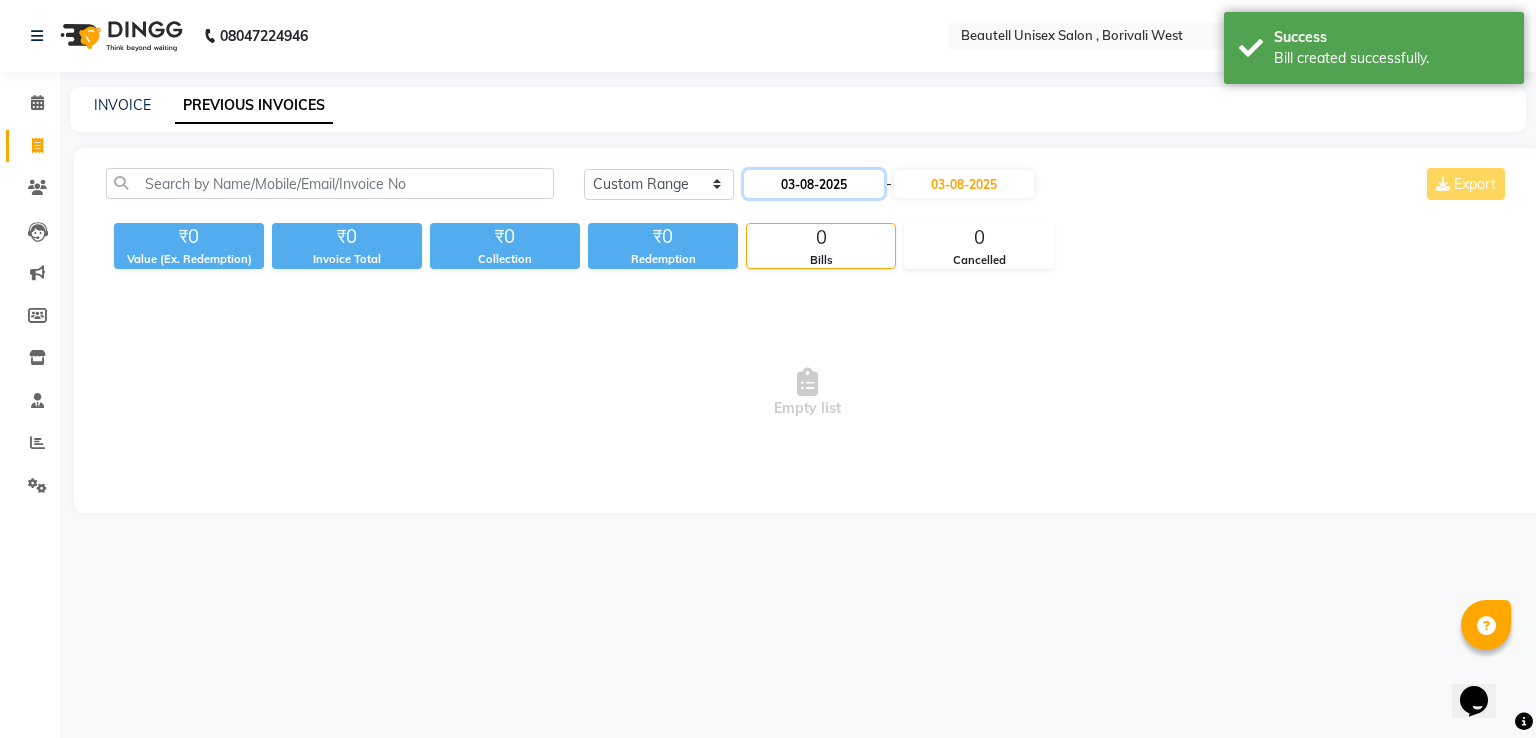 click on "03-08-2025" 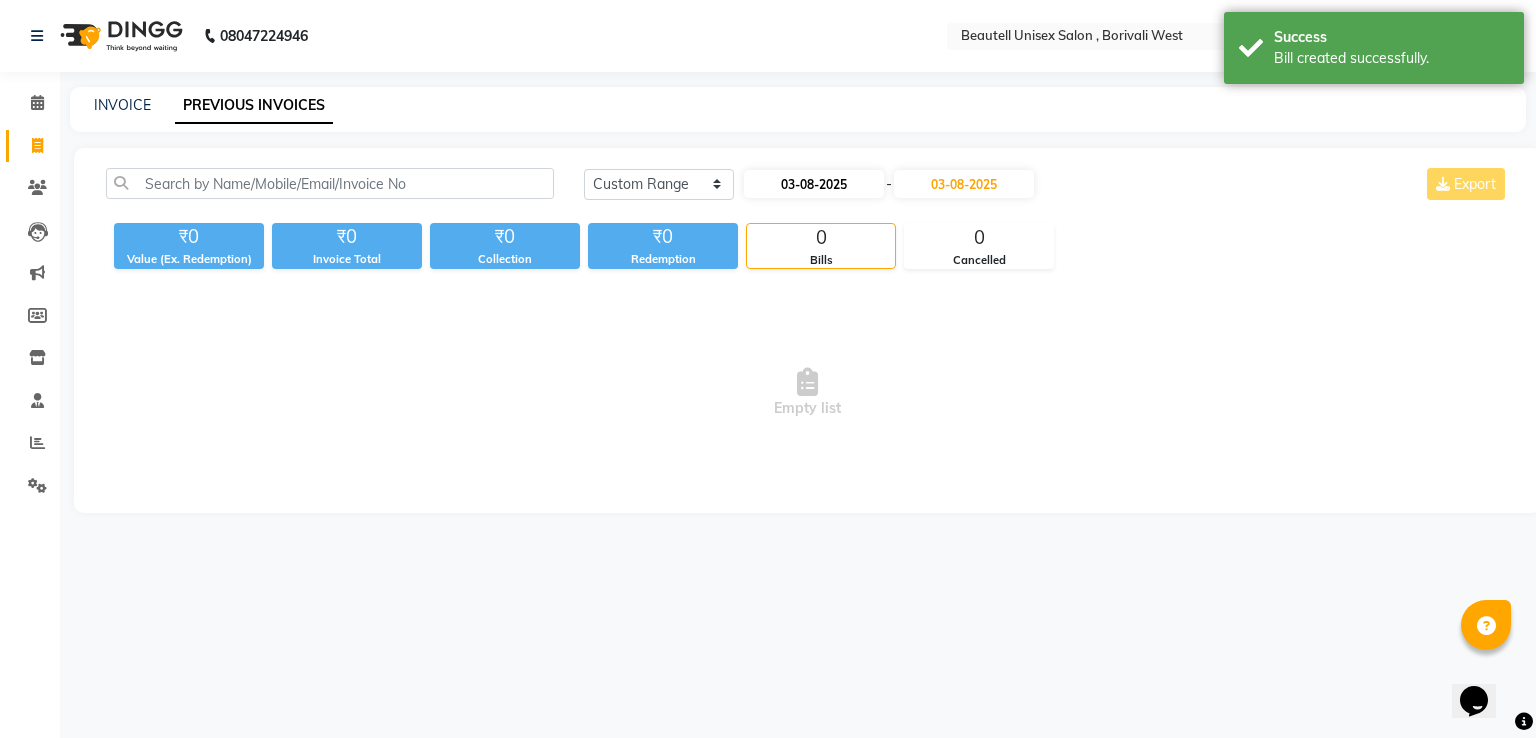 select on "8" 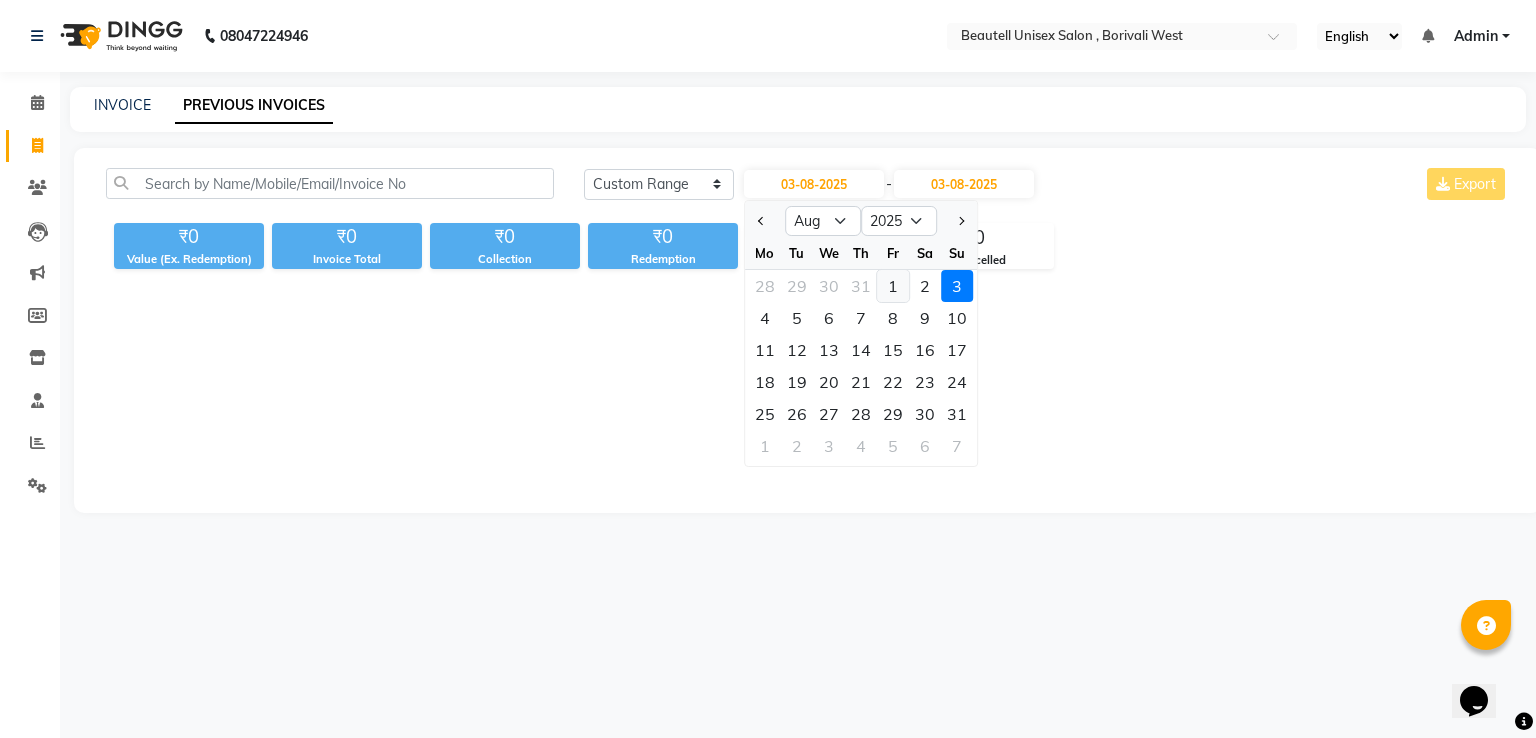 click on "1" 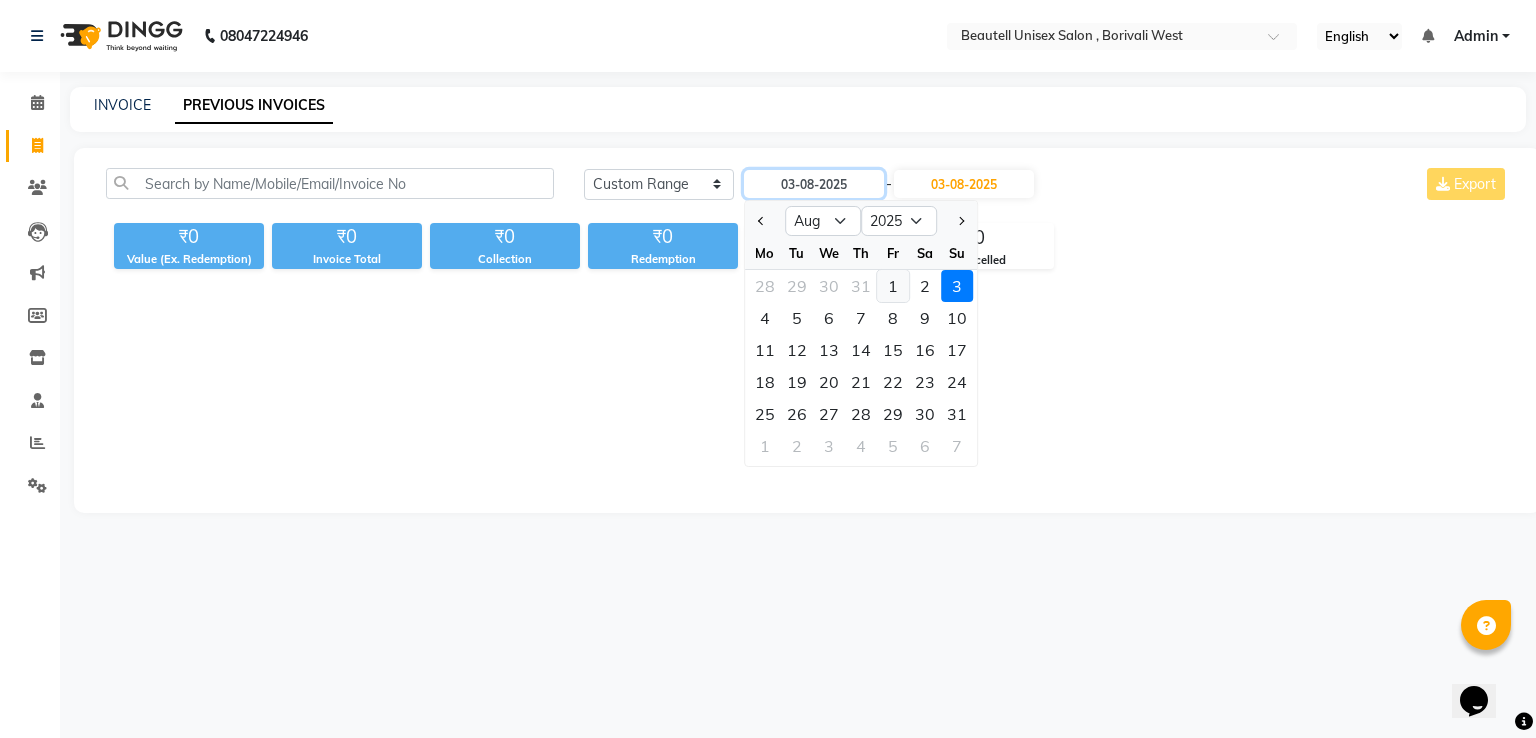 type on "01-08-2025" 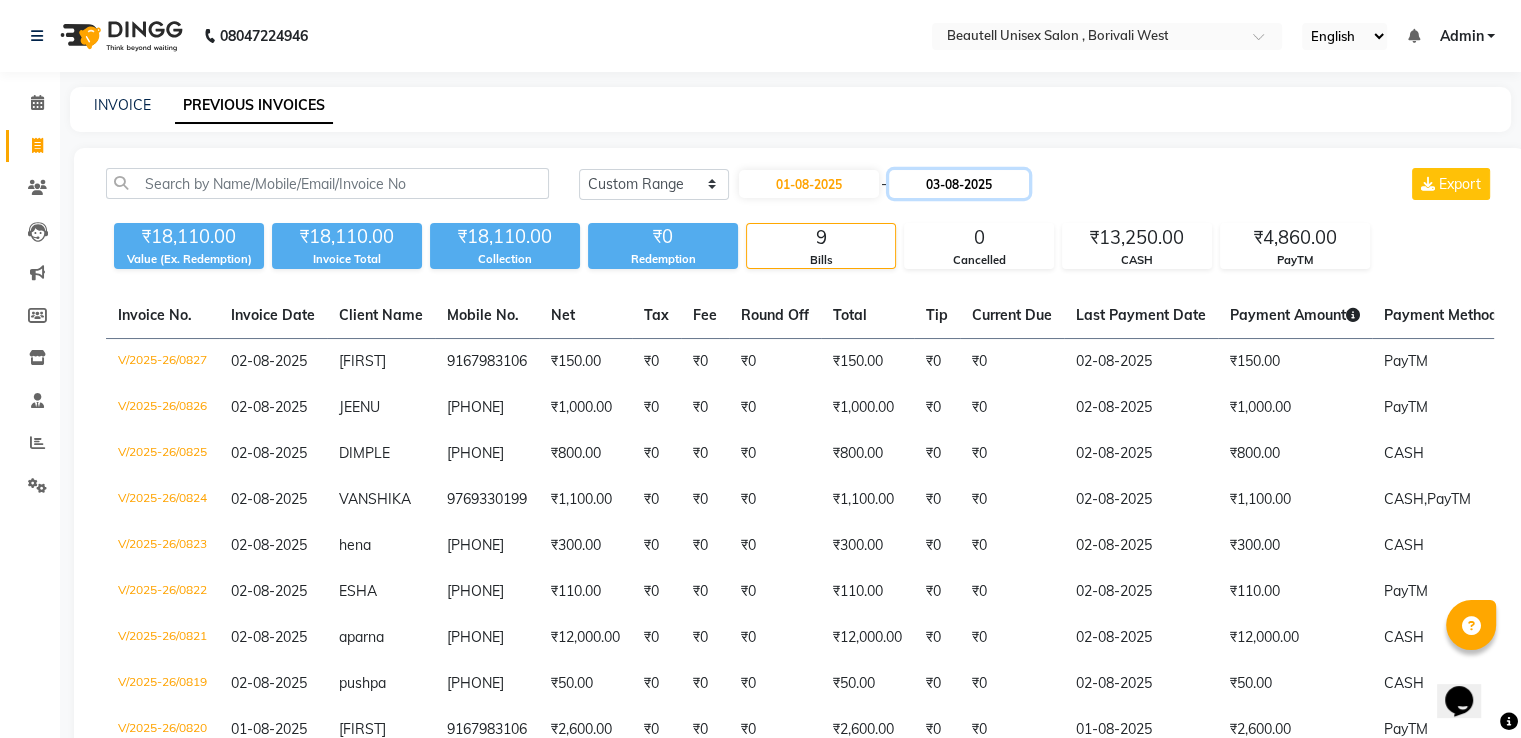 click on "03-08-2025" 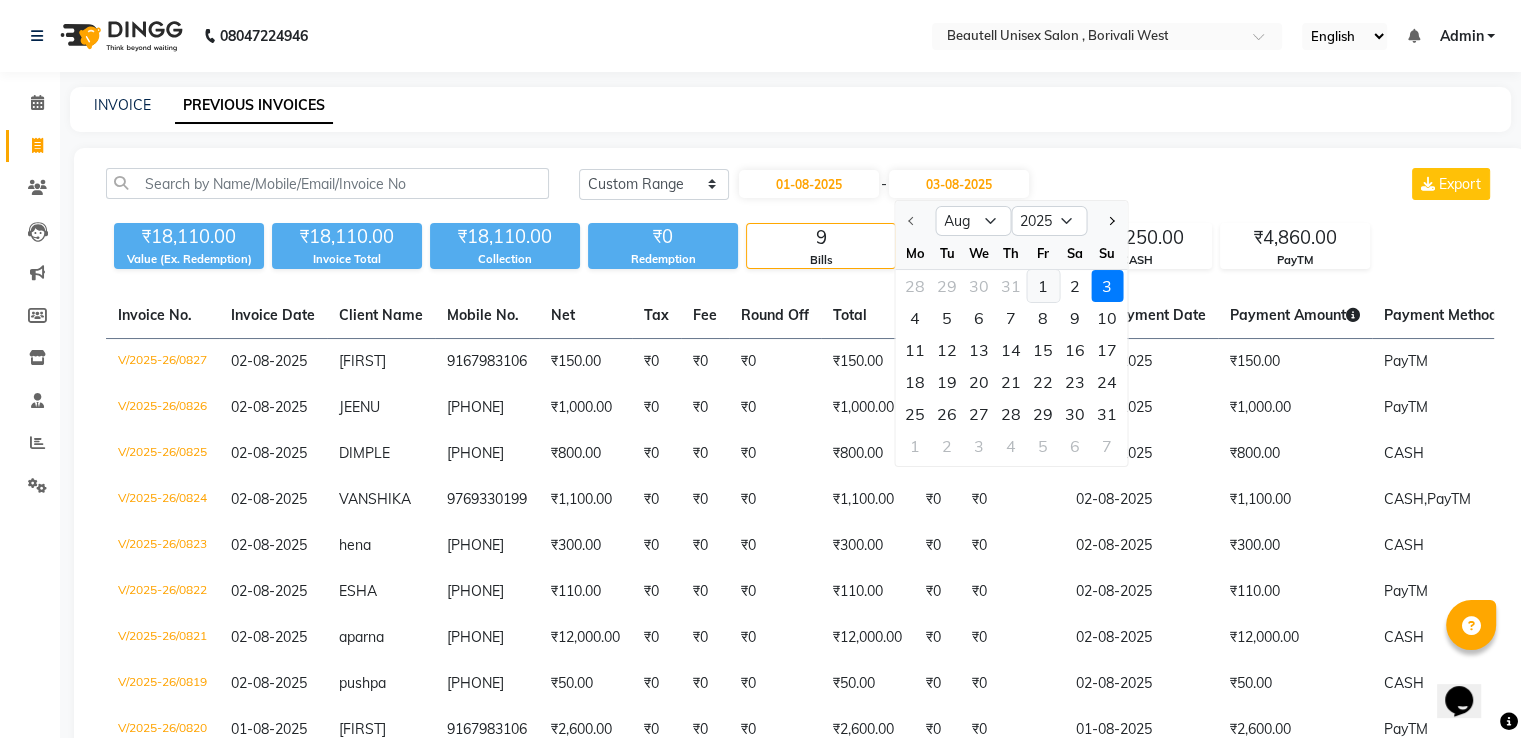 click on "1" 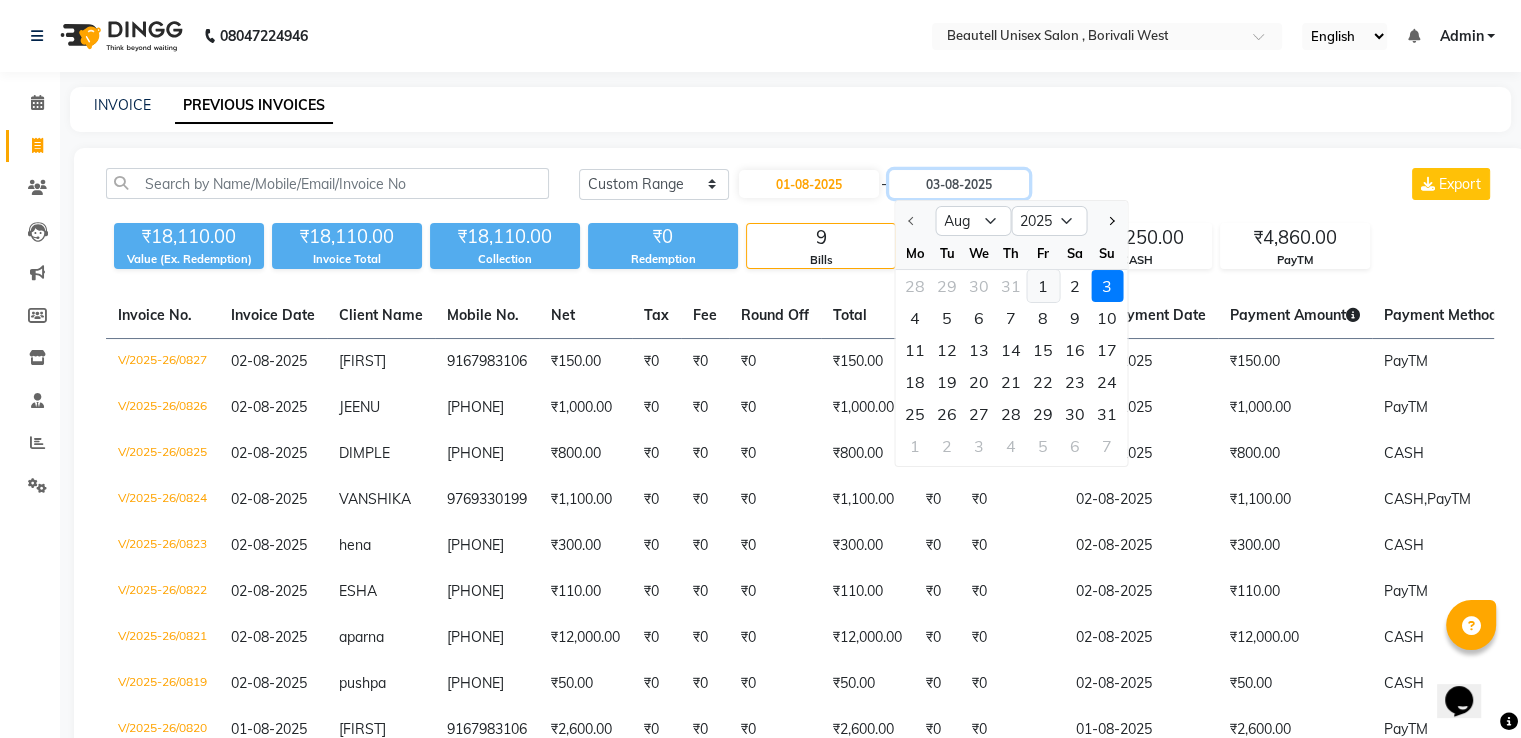 type on "01-08-2025" 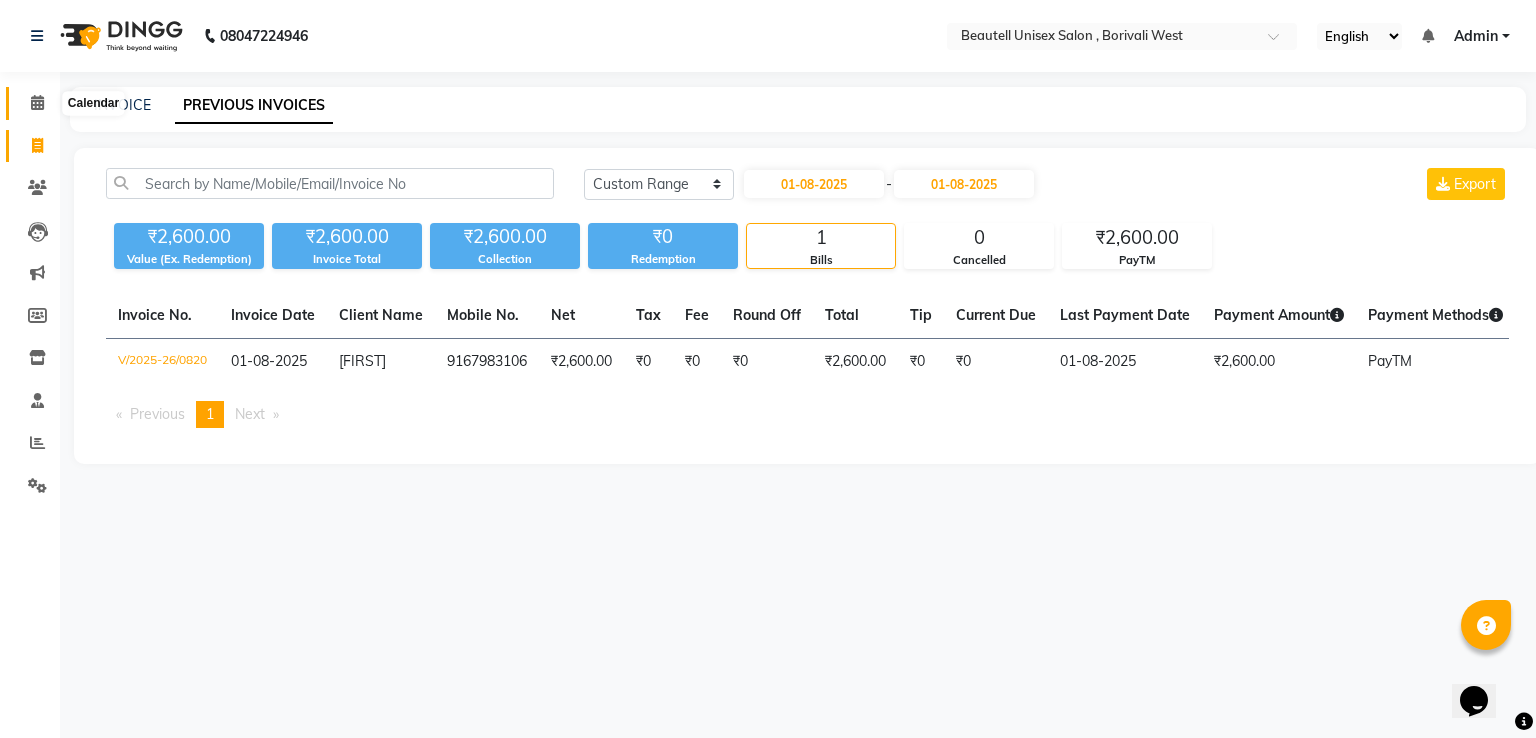 click 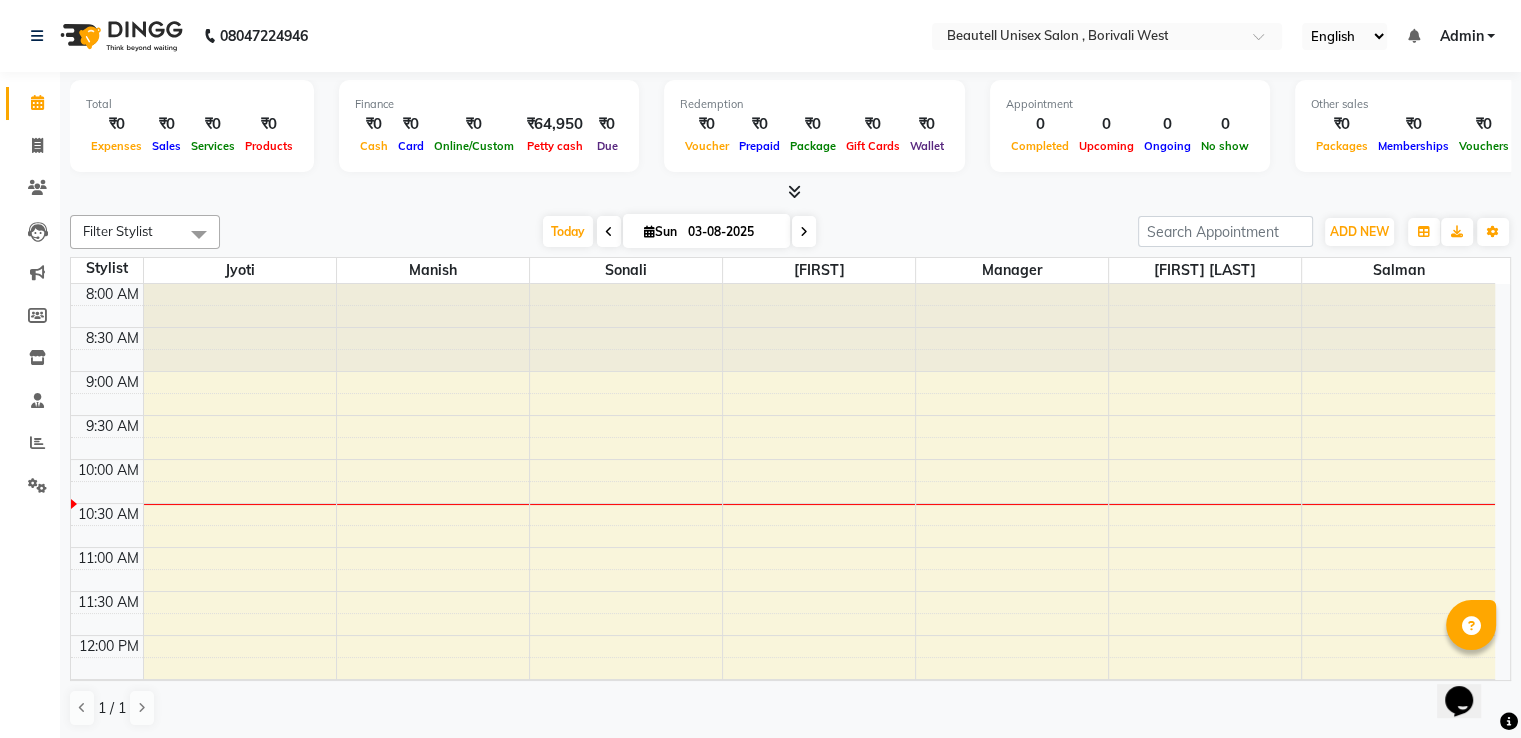 click at bounding box center (794, 191) 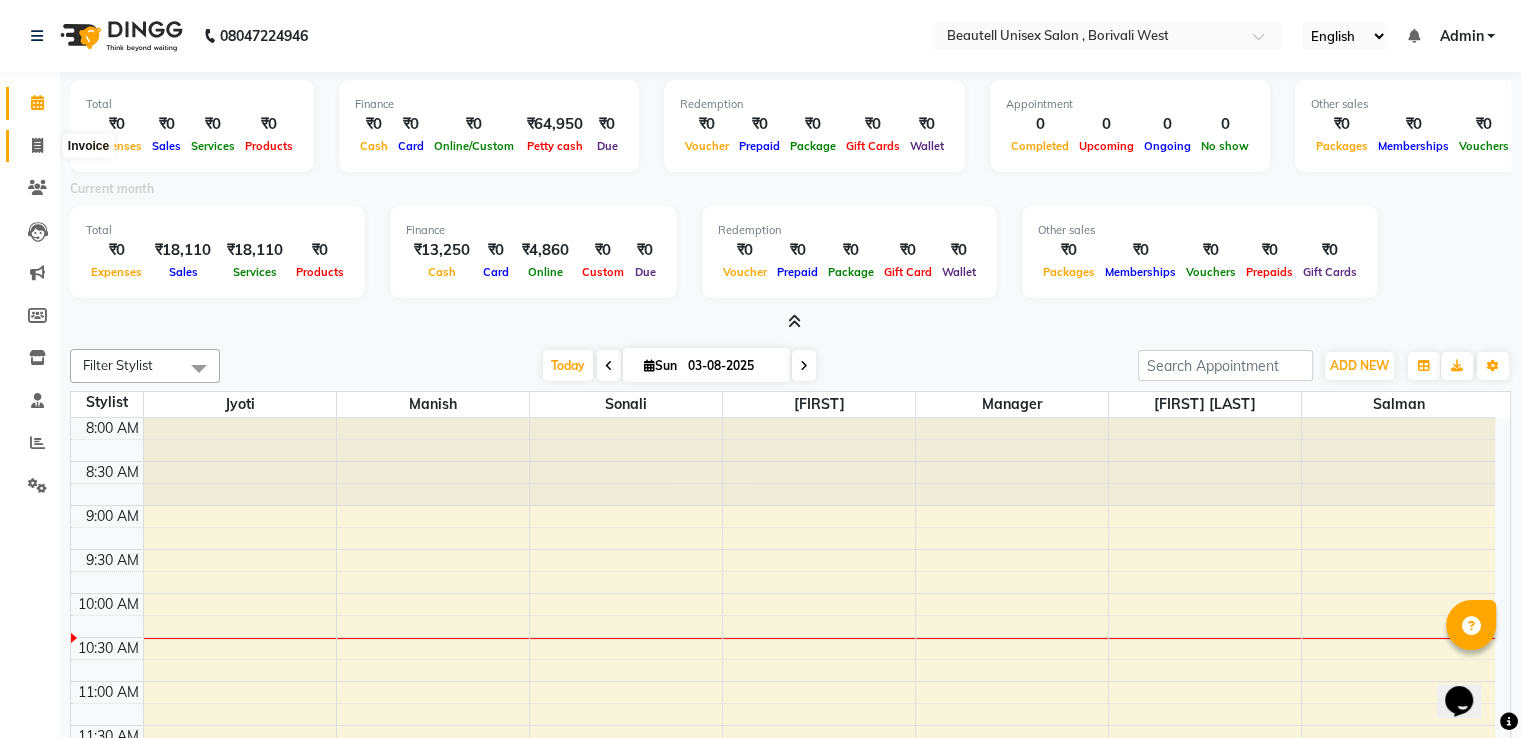 click 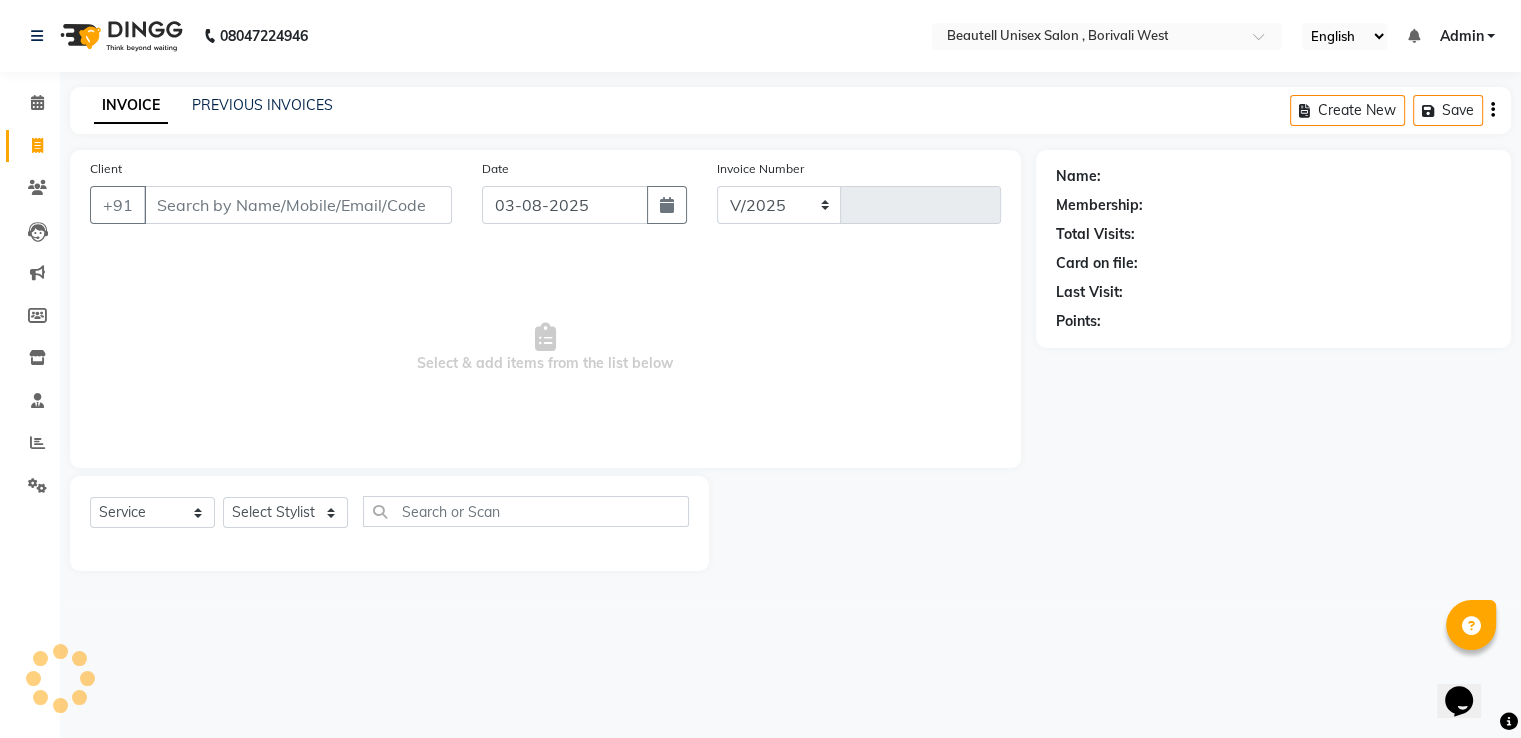select on "7692" 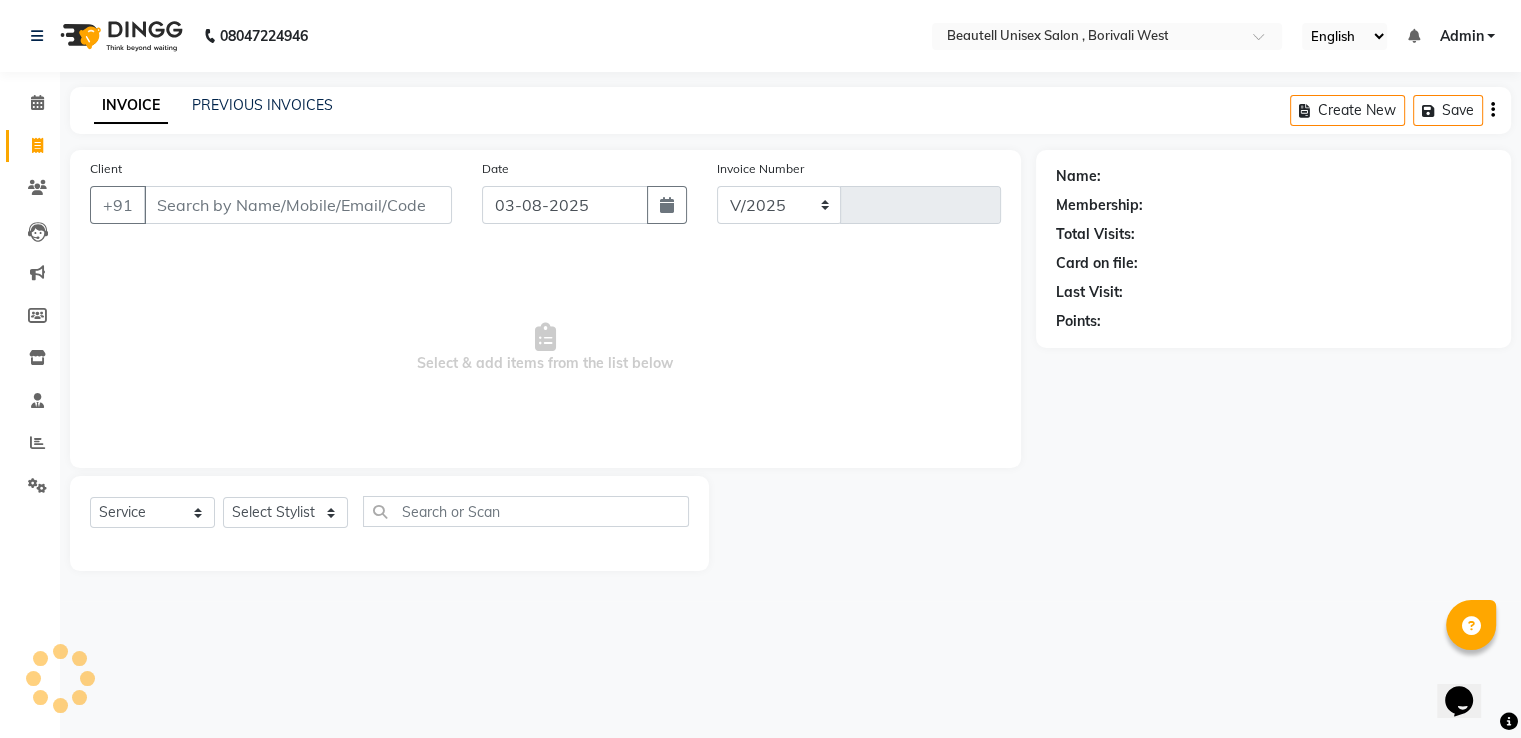 type on "0828" 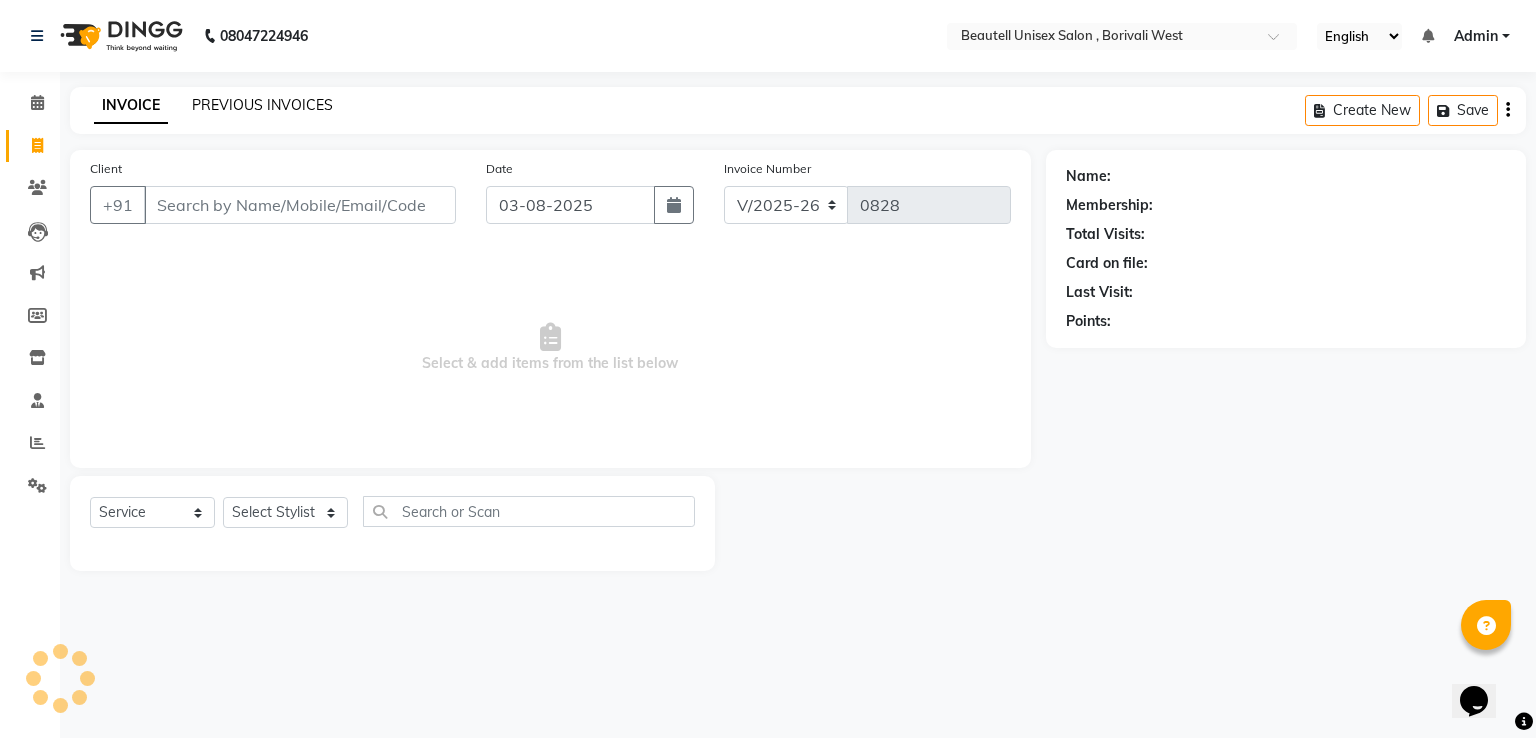 click on "PREVIOUS INVOICES" 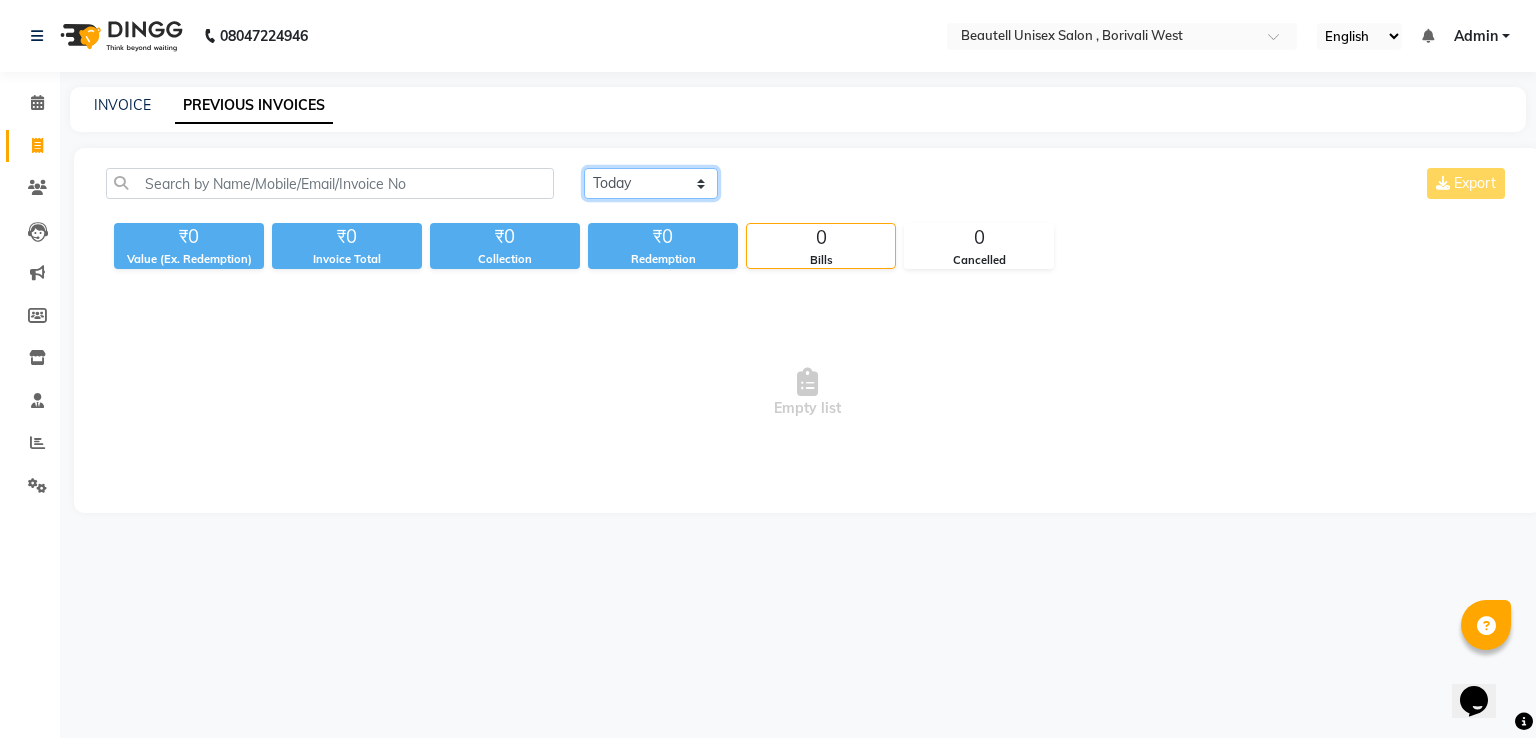 click on "Today Yesterday Custom Range" 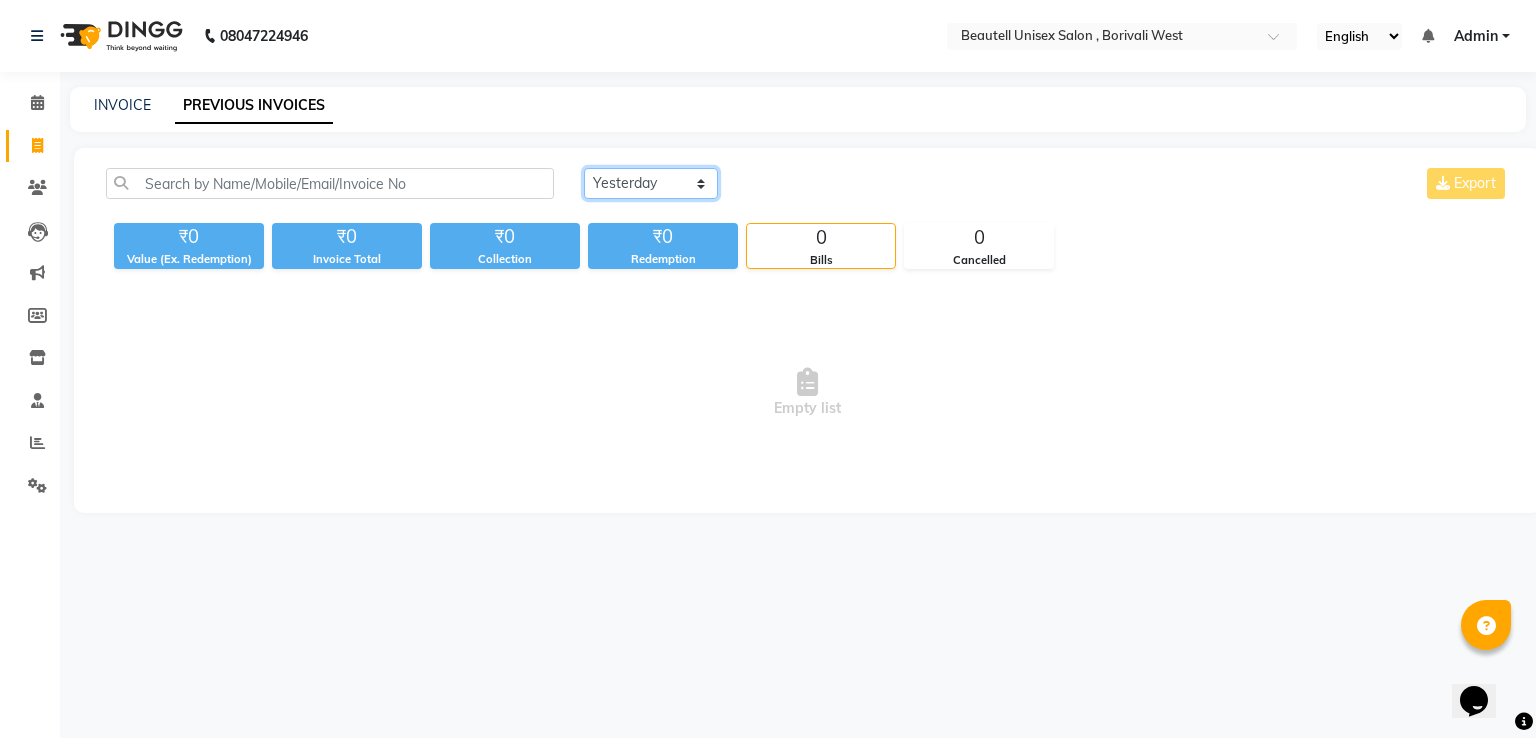 click on "Today Yesterday Custom Range" 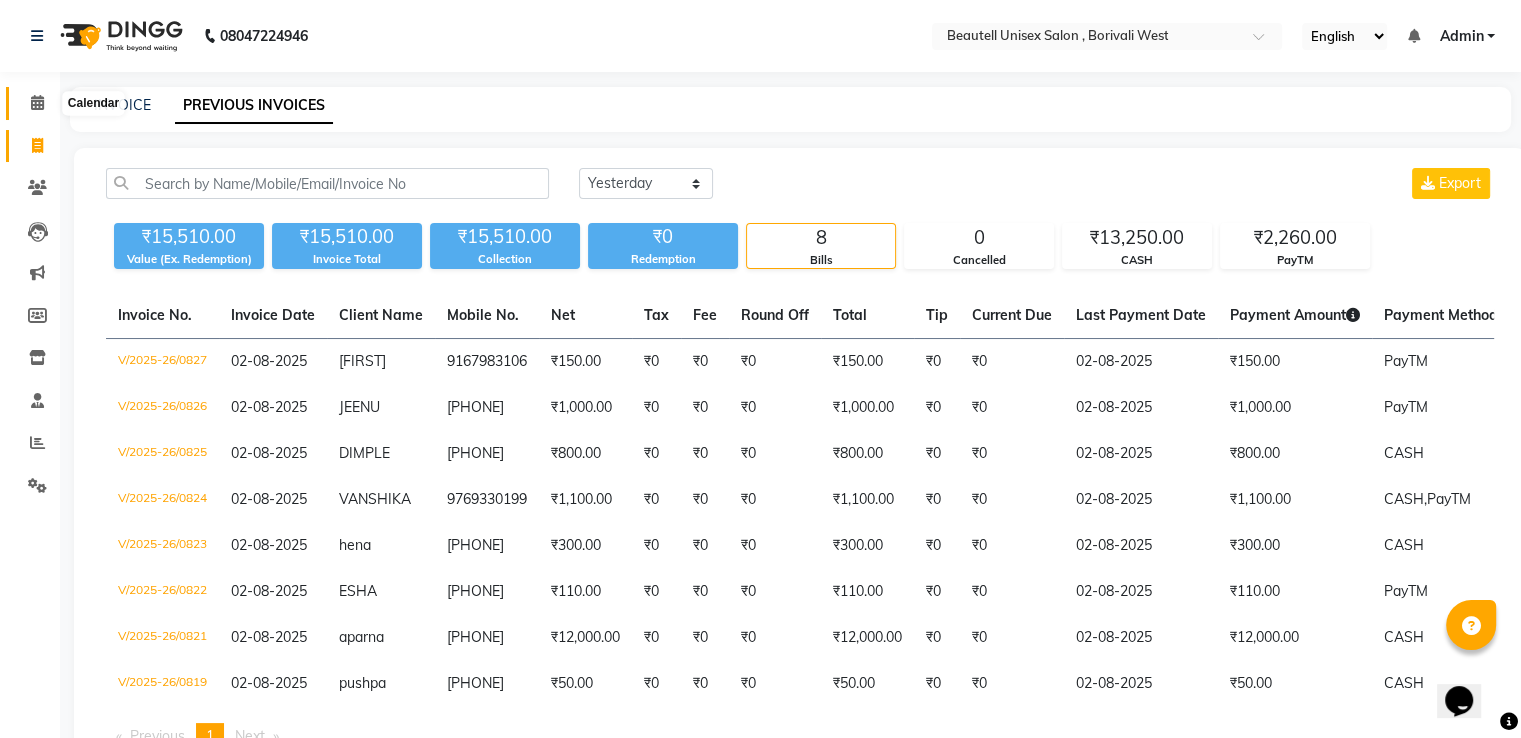 click 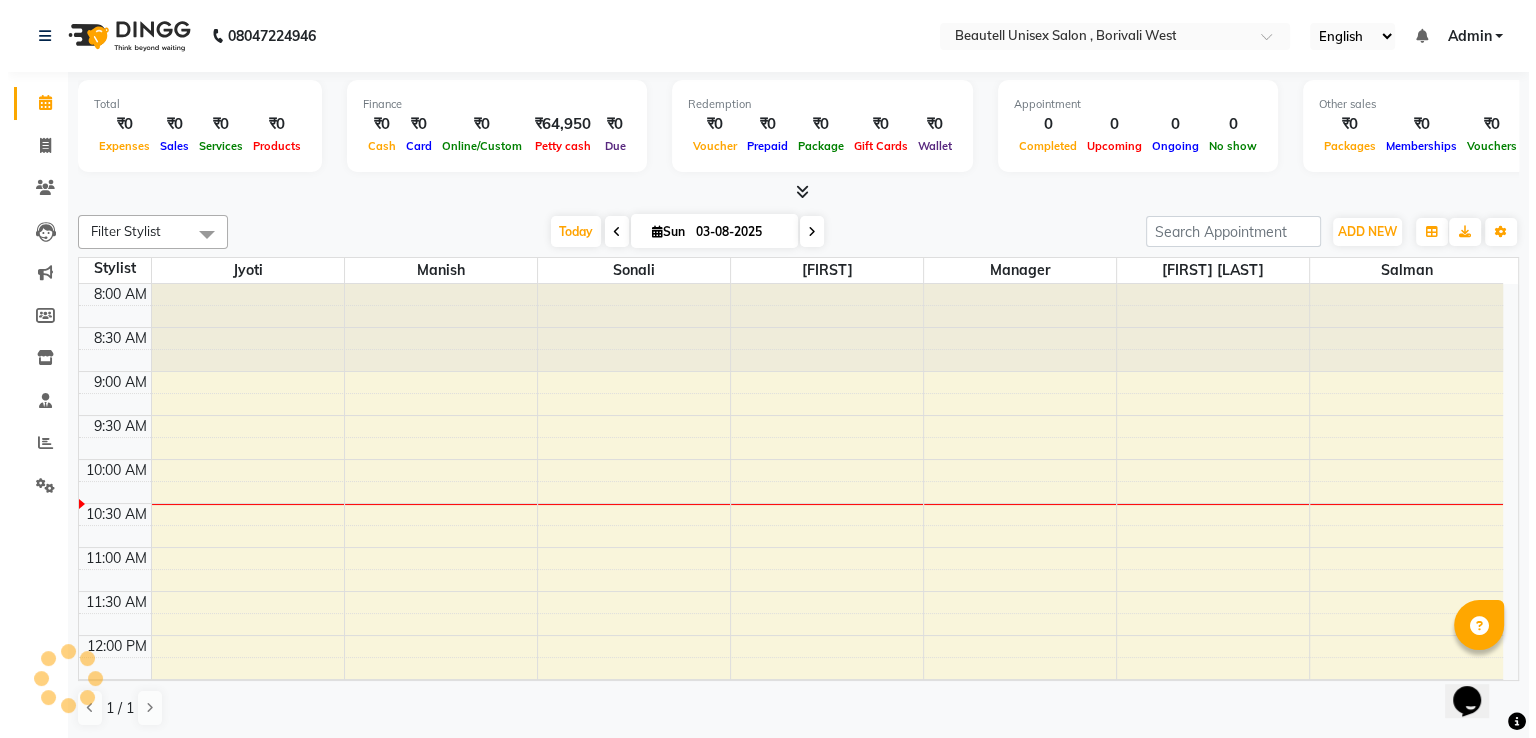 scroll, scrollTop: 0, scrollLeft: 0, axis: both 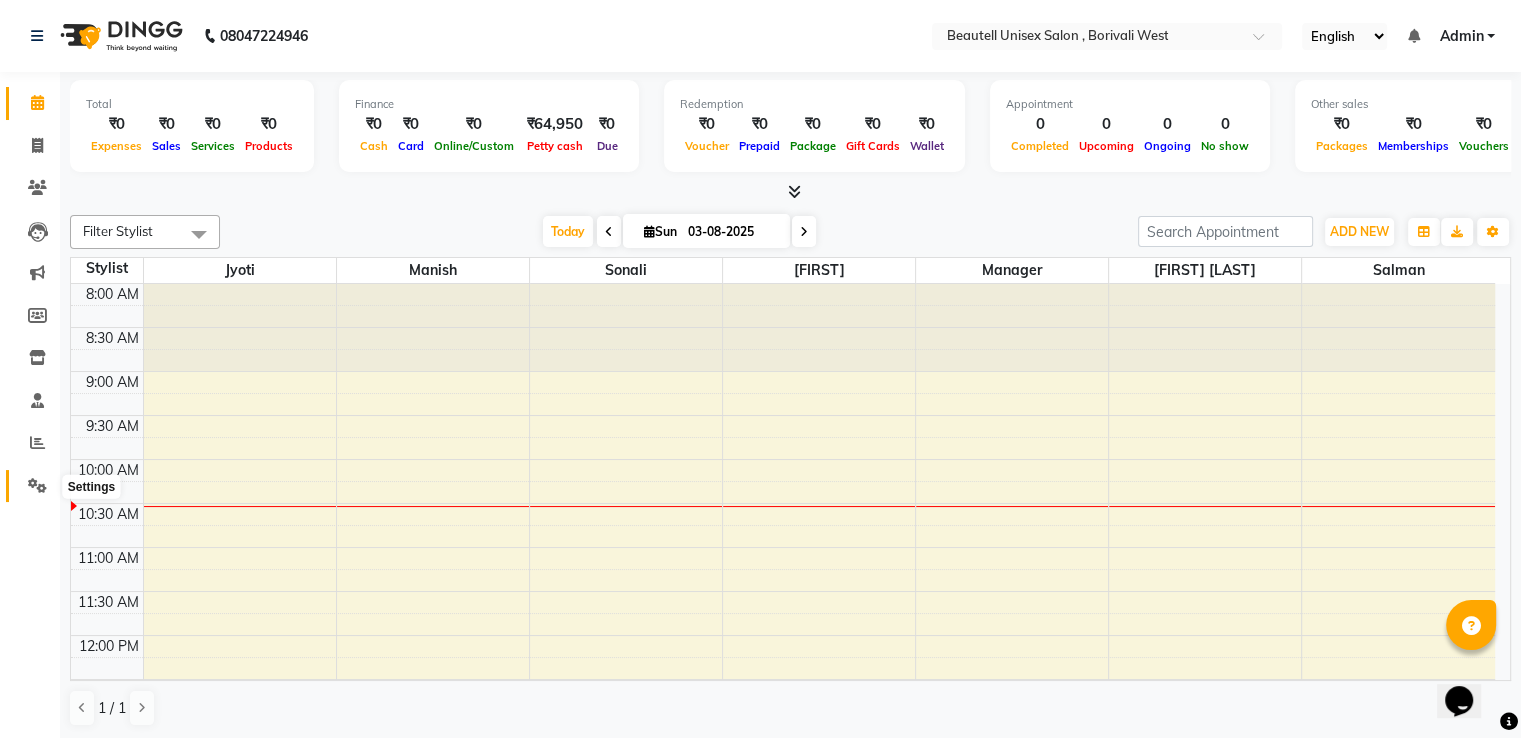 click 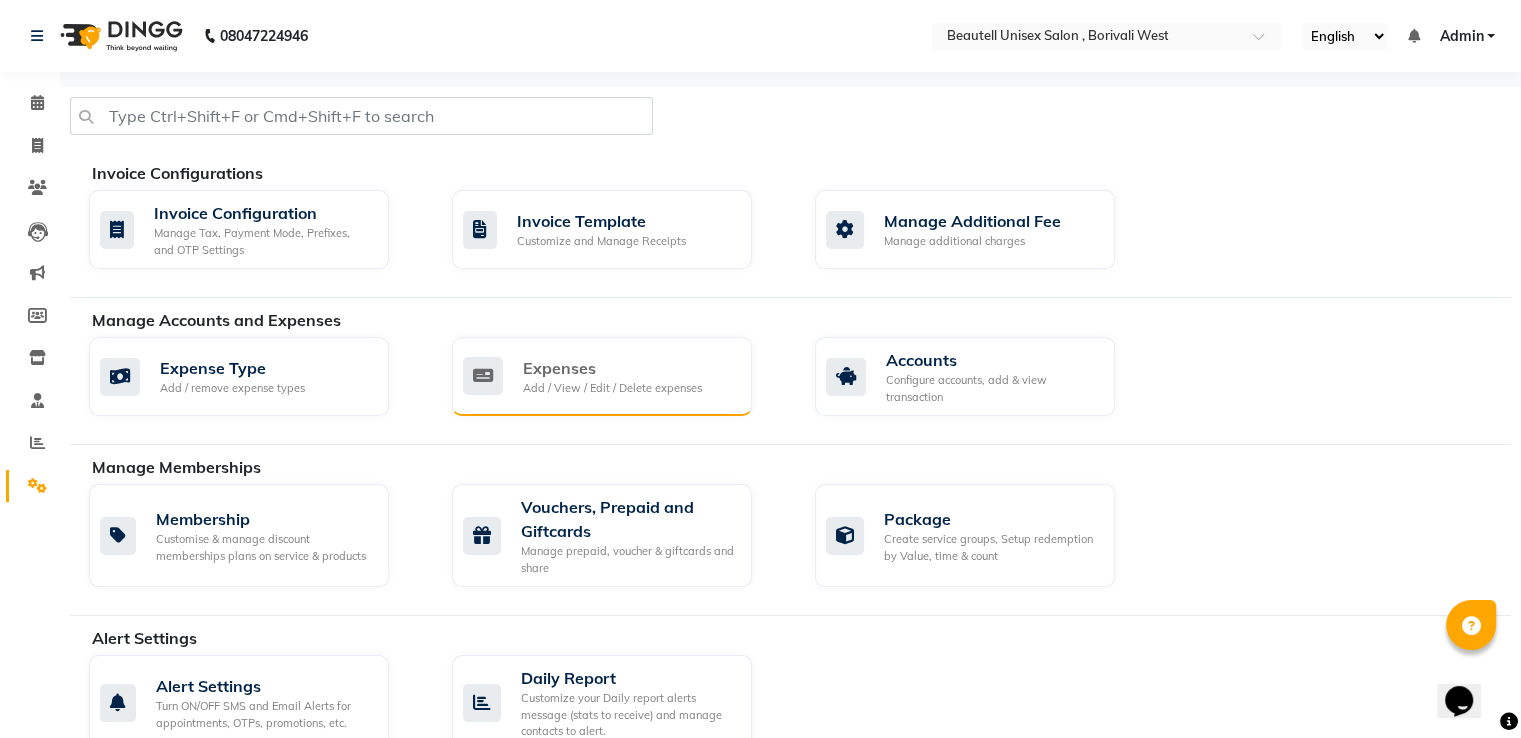 click on "Expenses" 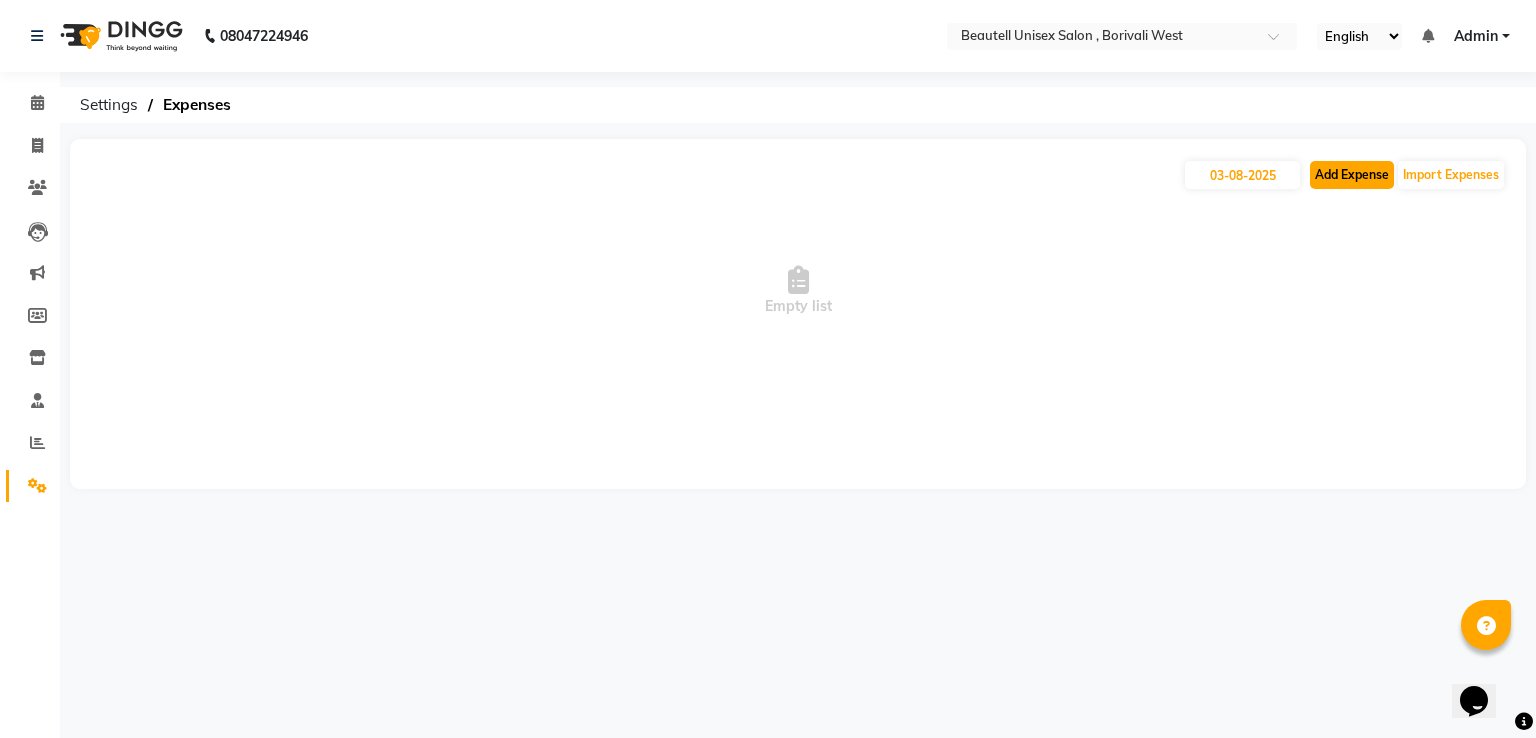 click on "Add Expense" 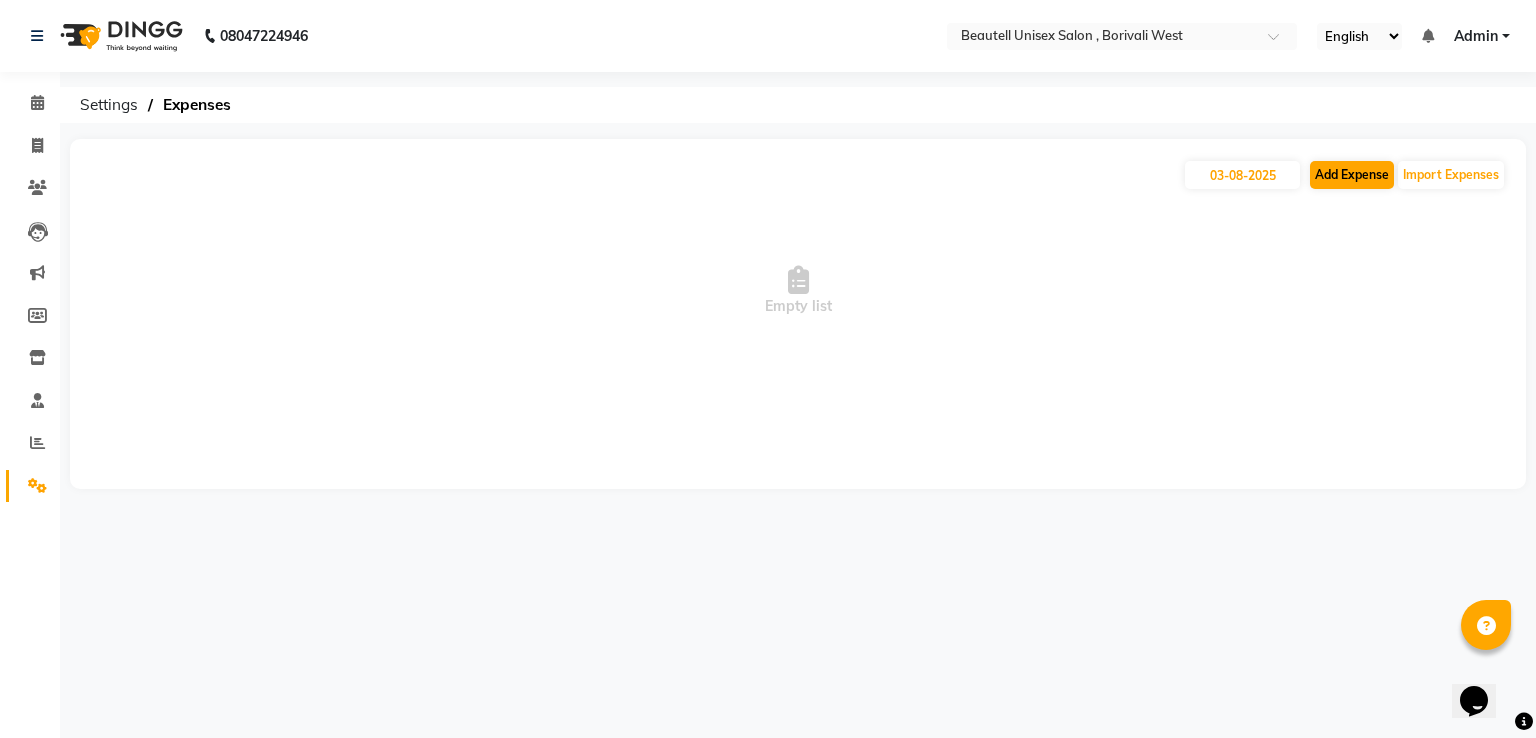 select on "1" 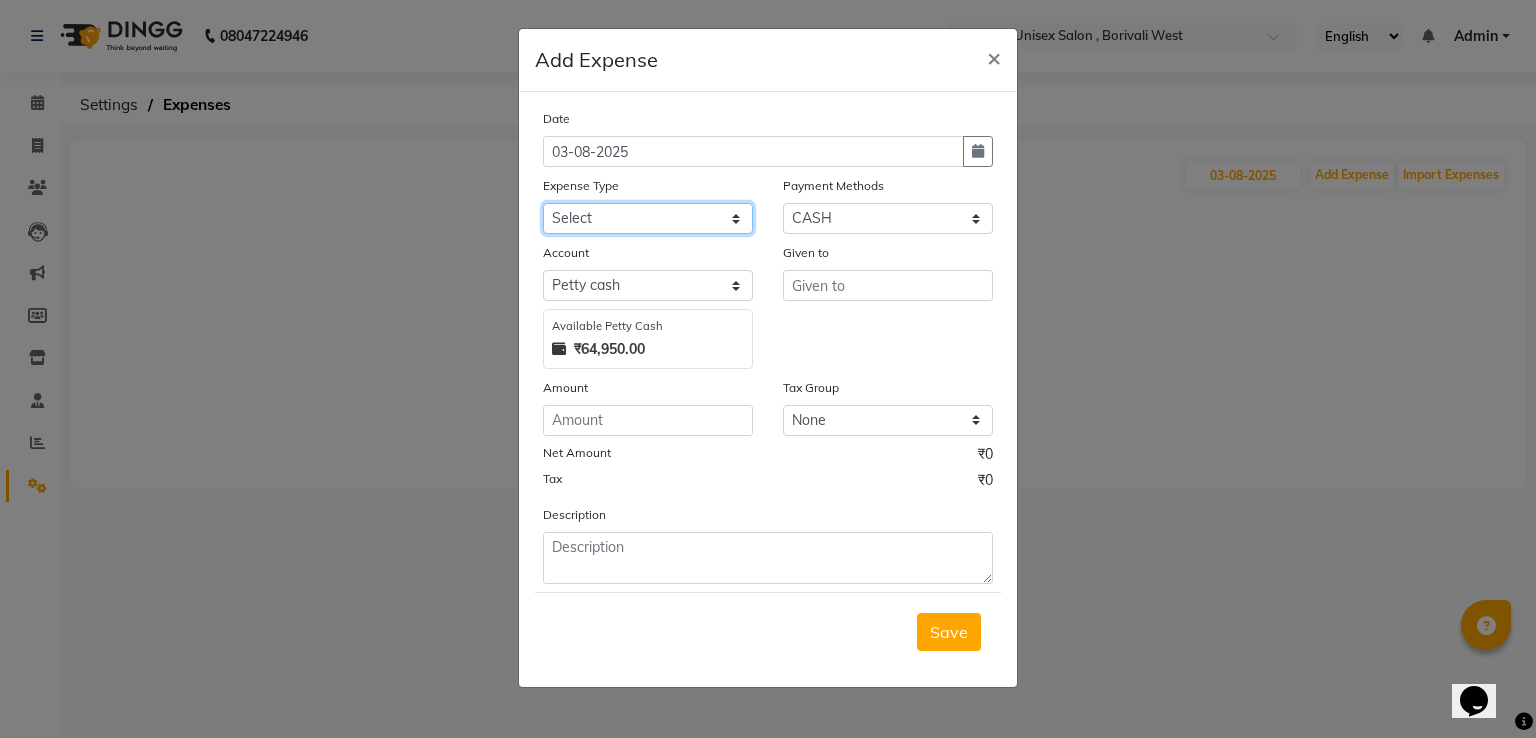 click on "Select Advance Salary Bank charges Car maintenance  Cash transfer to bank Cash transfer to hub Client Snacks Clinical charges Equipment Fuel Govt fee Incentive Insurance International purchase Loan Repayment Maintenance Marketing Miscellaneous MRA Other Pantry Product Rent Salary Staff Snacks Tax Tea & Refreshment Utilities" 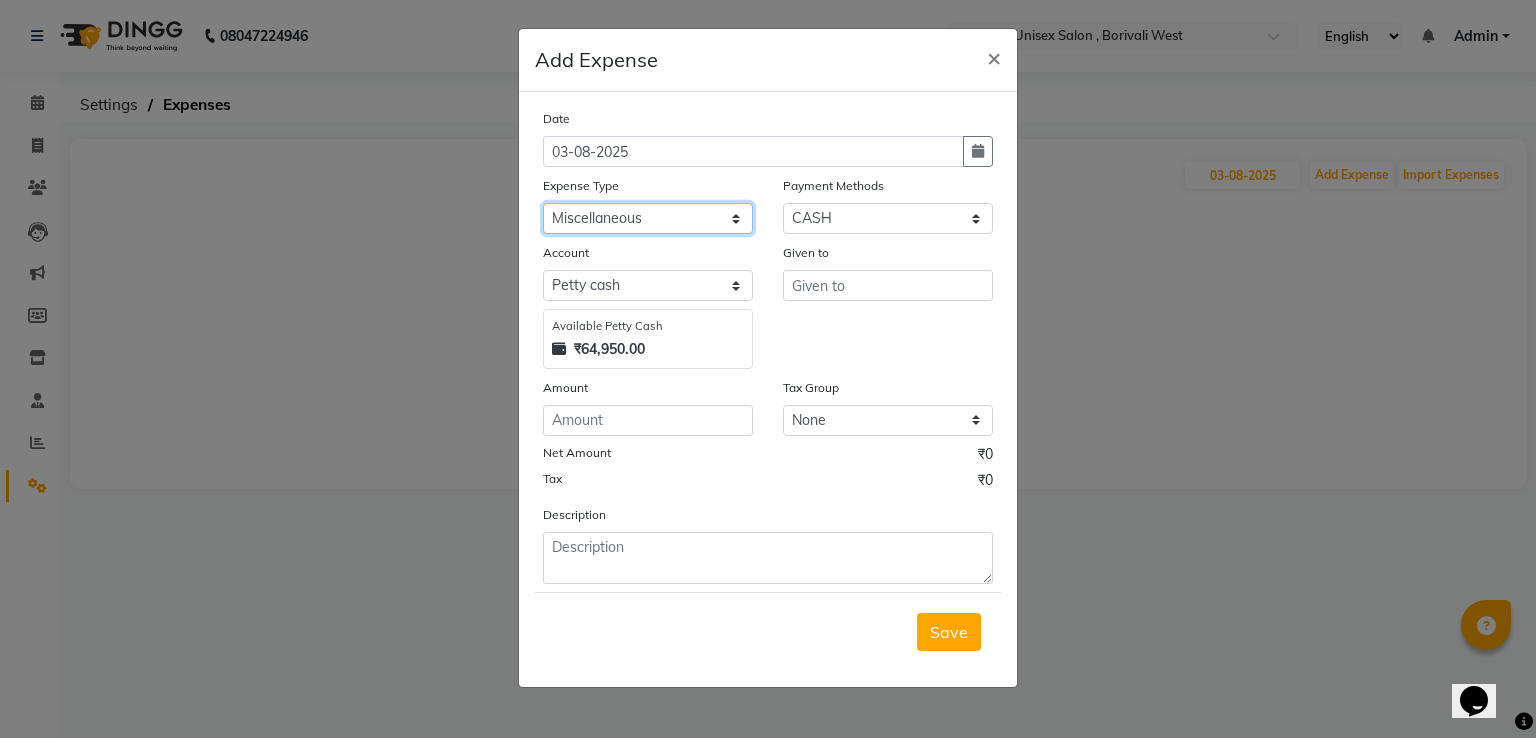 click on "Select Advance Salary Bank charges Car maintenance  Cash transfer to bank Cash transfer to hub Client Snacks Clinical charges Equipment Fuel Govt fee Incentive Insurance International purchase Loan Repayment Maintenance Marketing Miscellaneous MRA Other Pantry Product Rent Salary Staff Snacks Tax Tea & Refreshment Utilities" 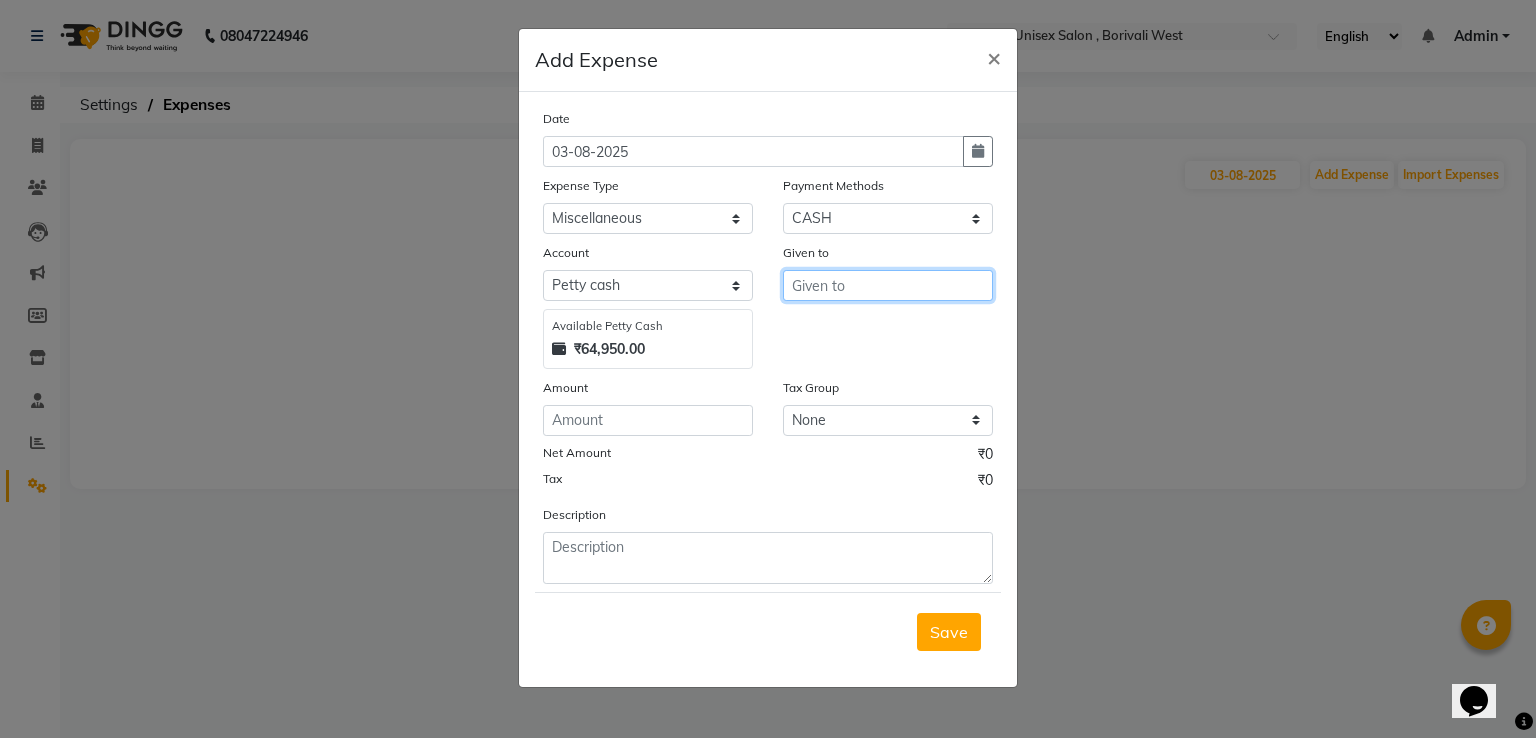 click at bounding box center (888, 285) 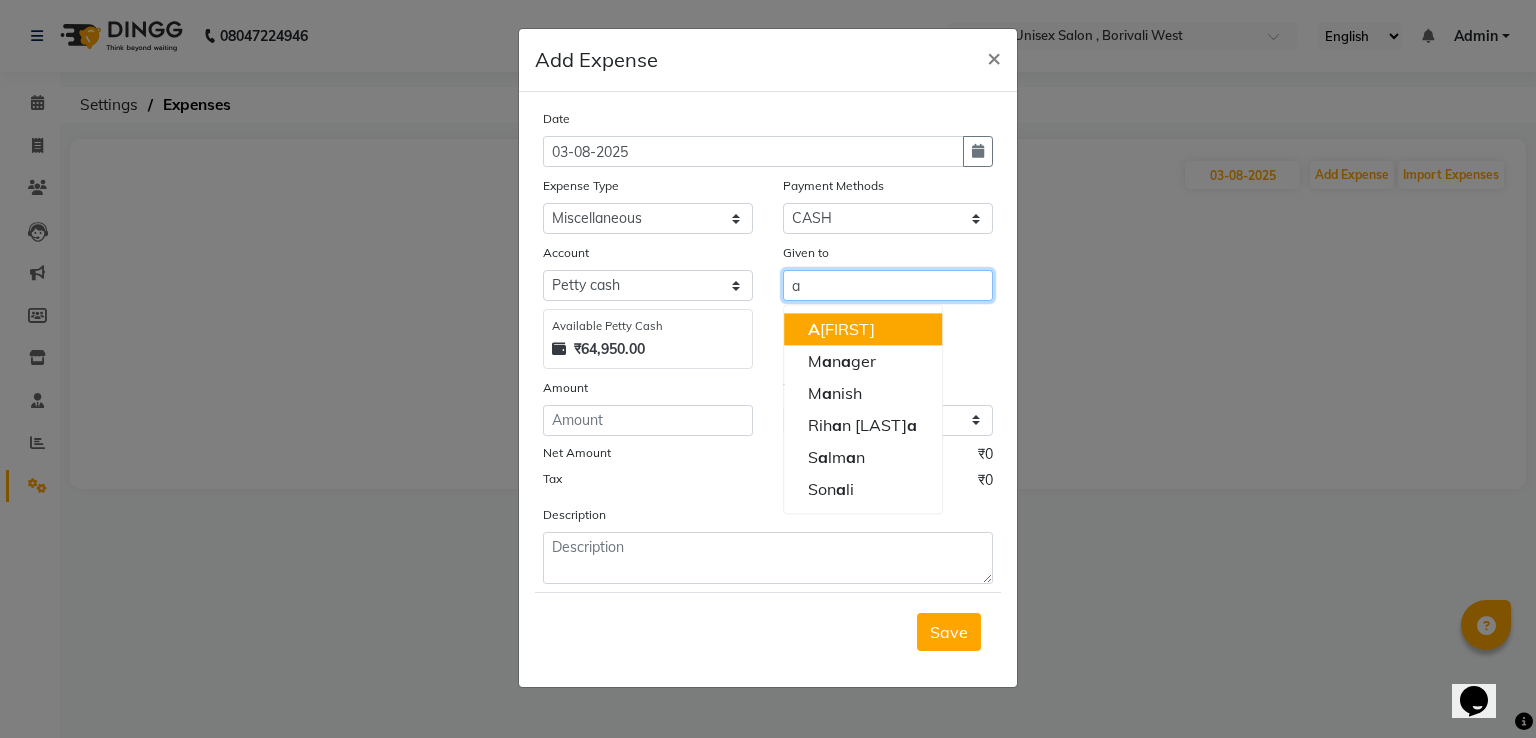 click on "[FIRST]" at bounding box center (841, 329) 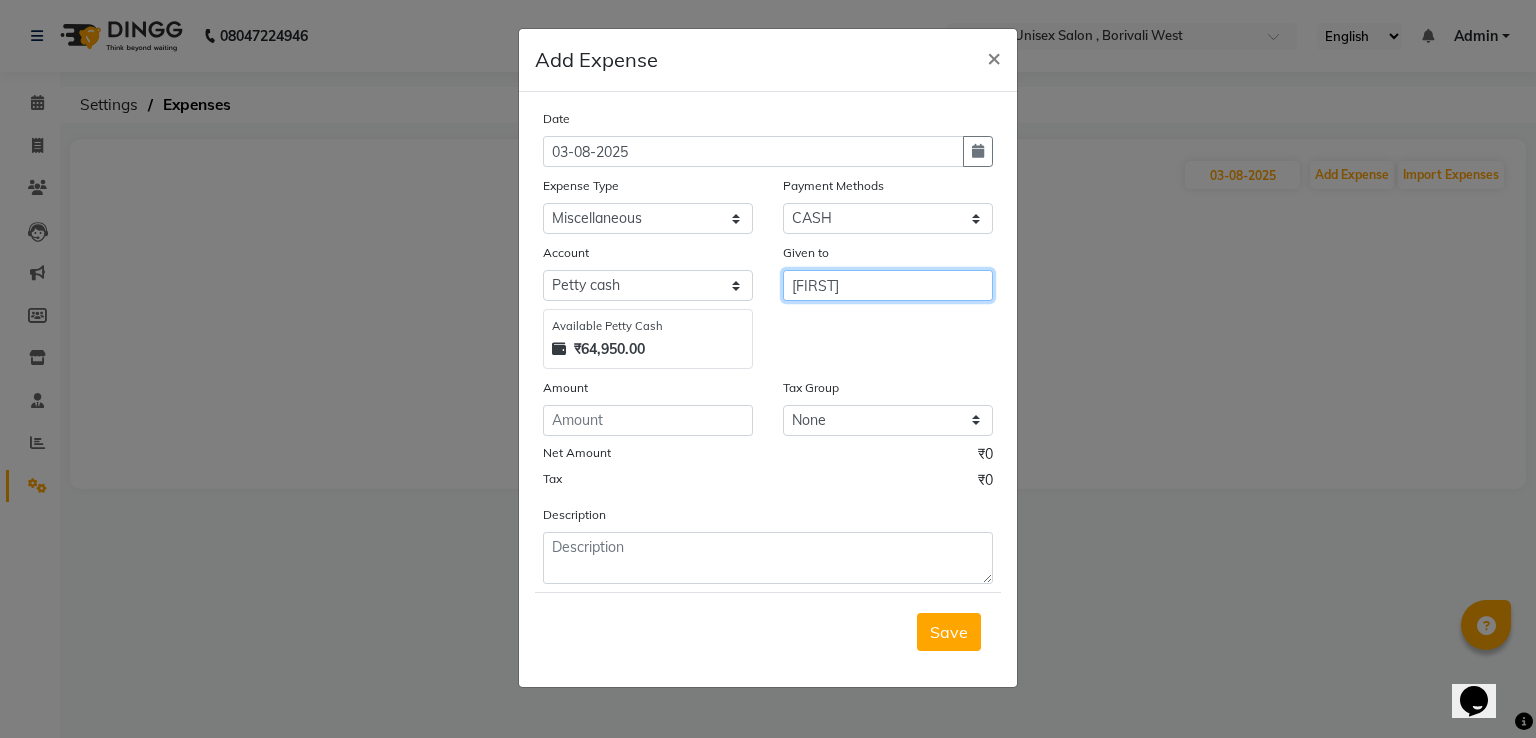 type on "[FIRST]" 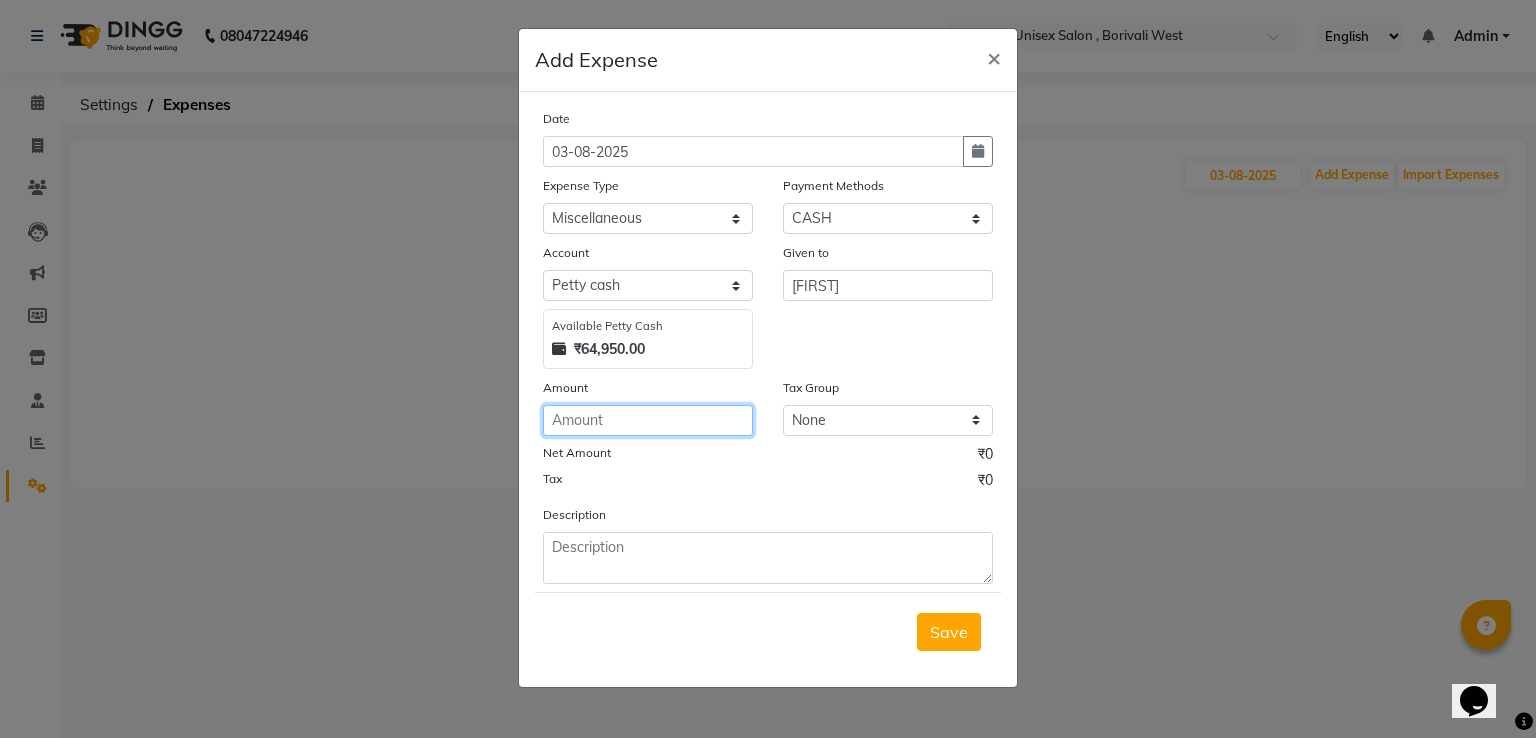click 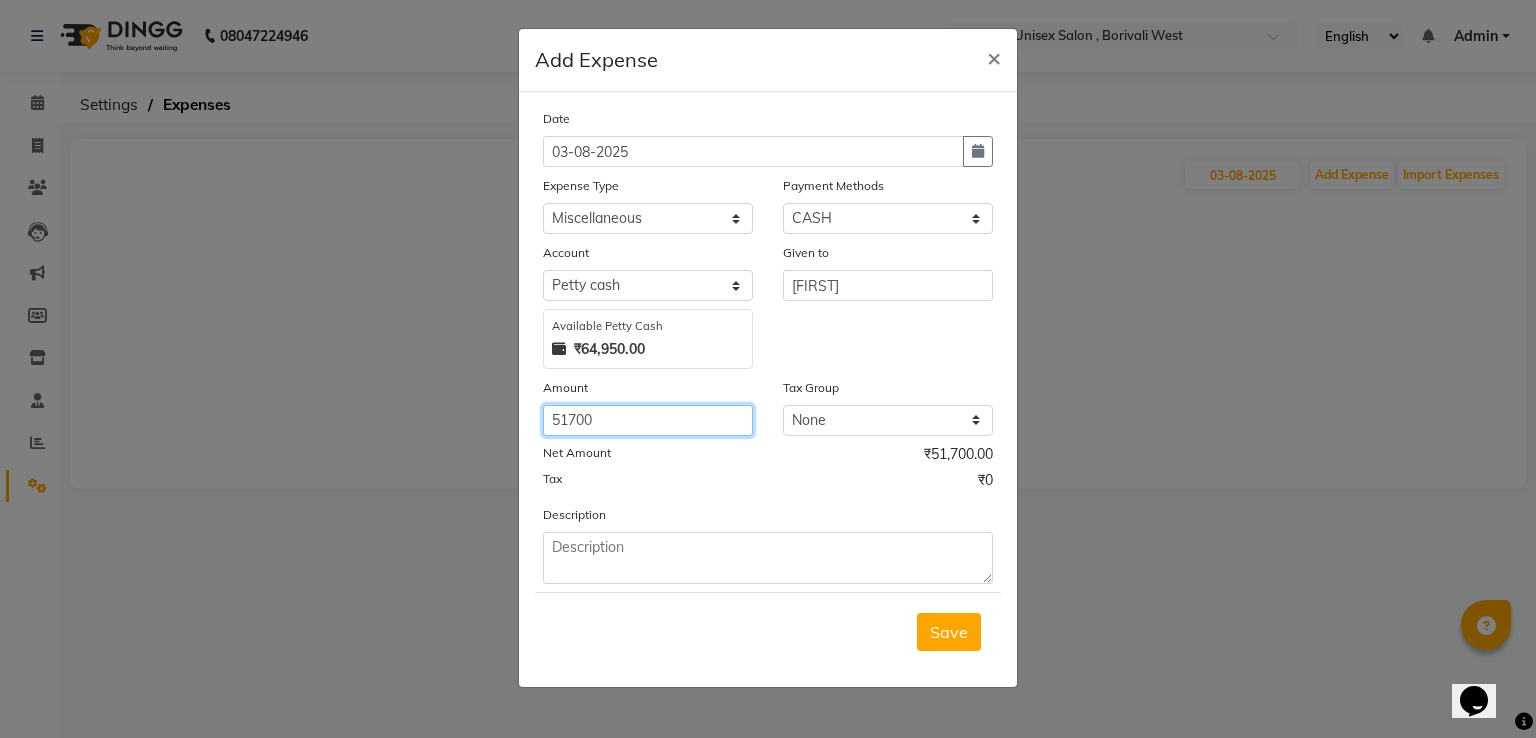 type on "51700" 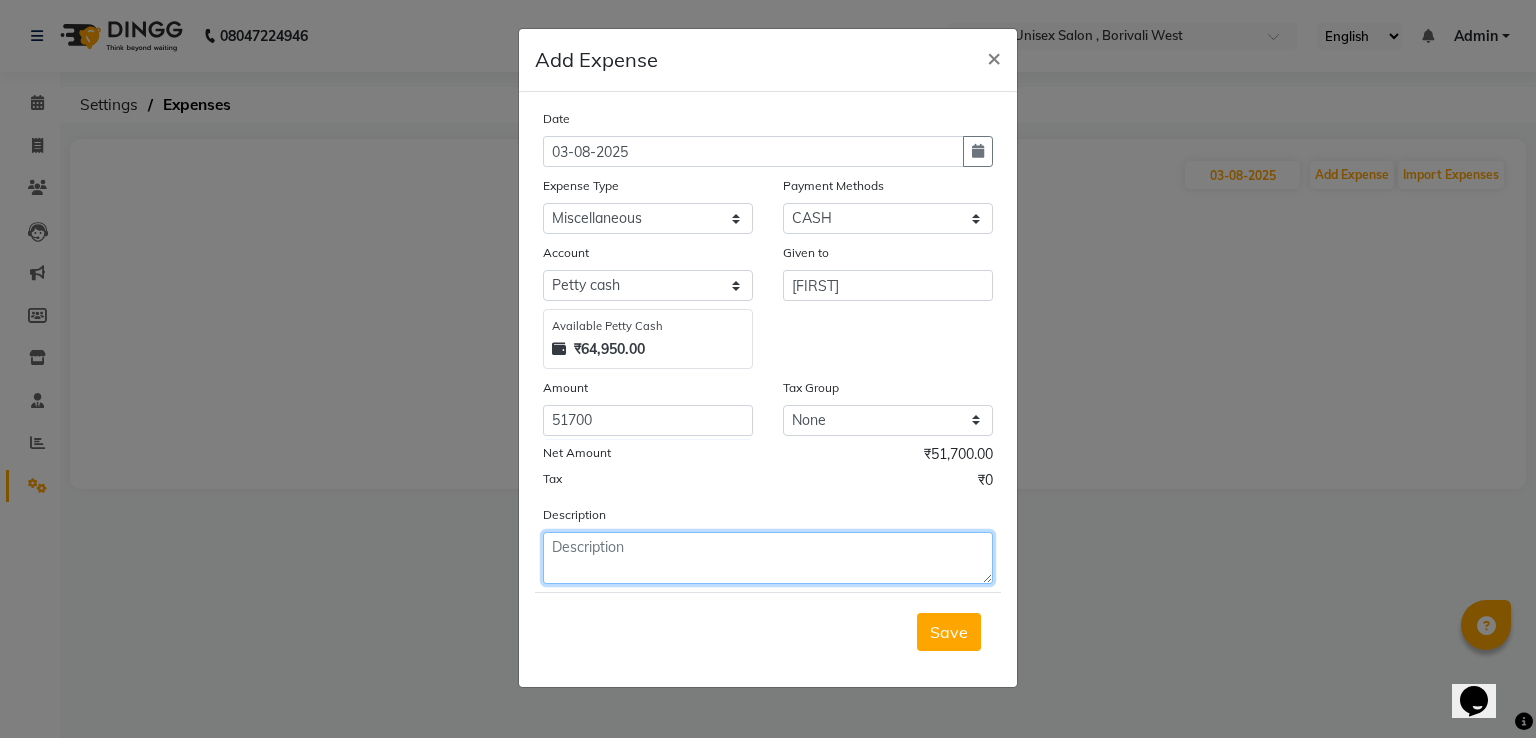 click 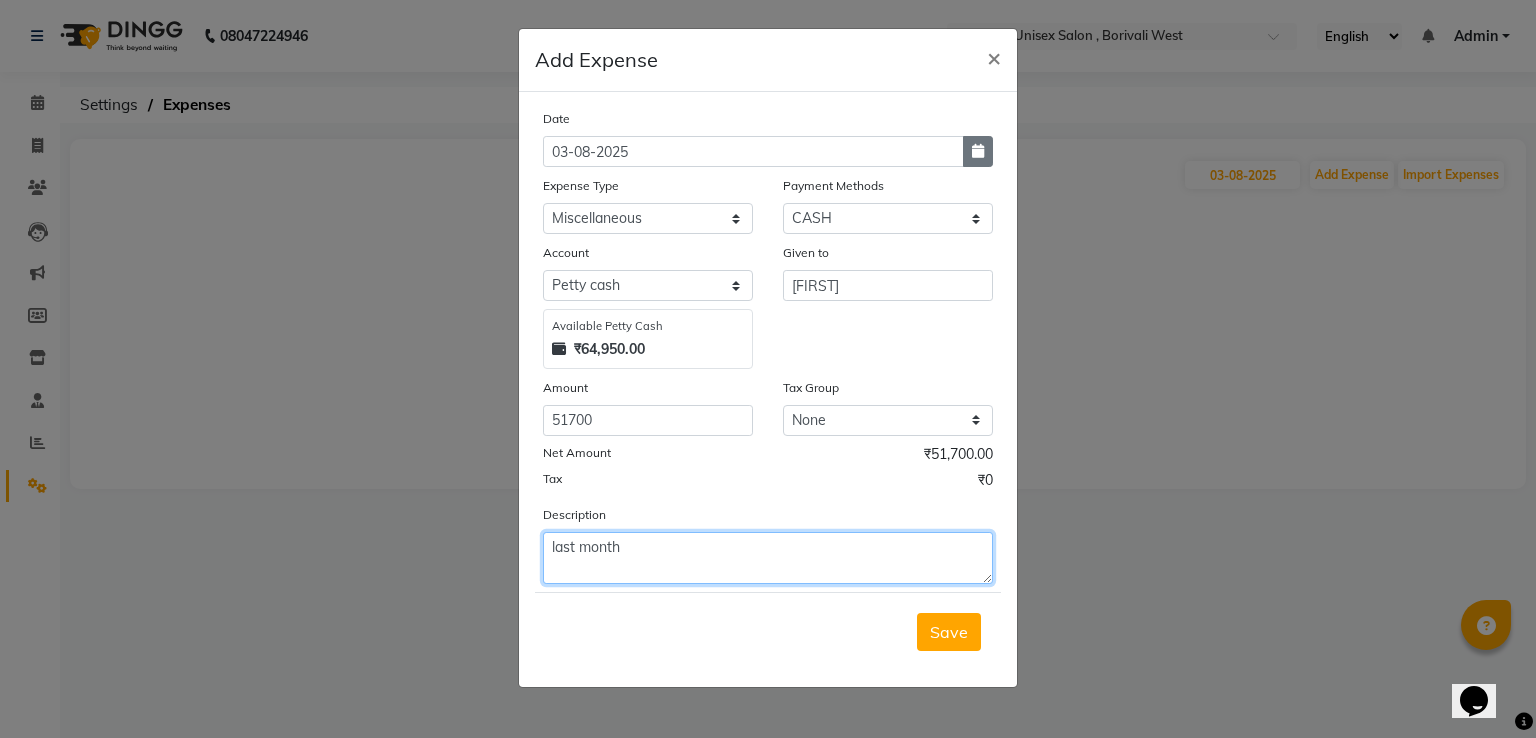 type on "last month" 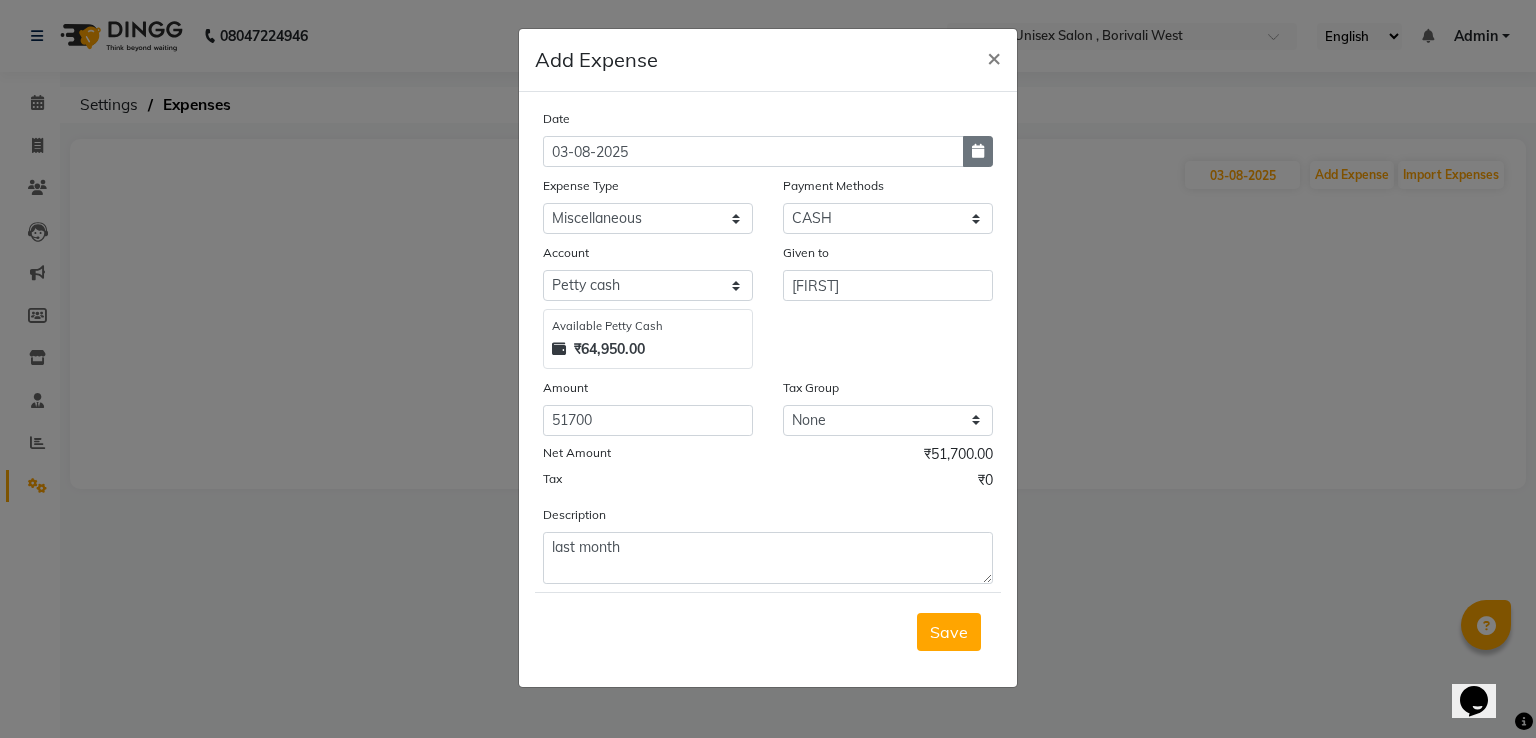 click 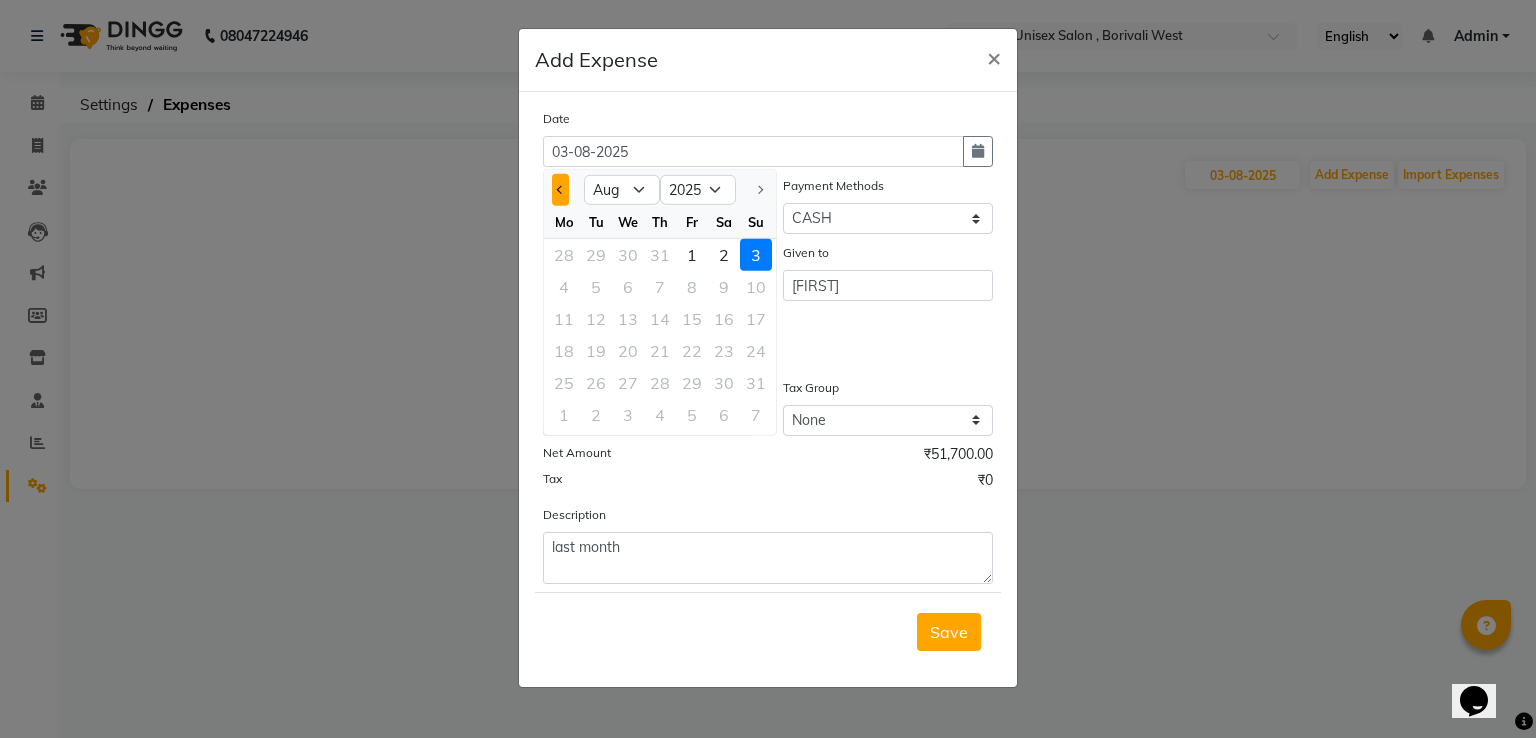 click 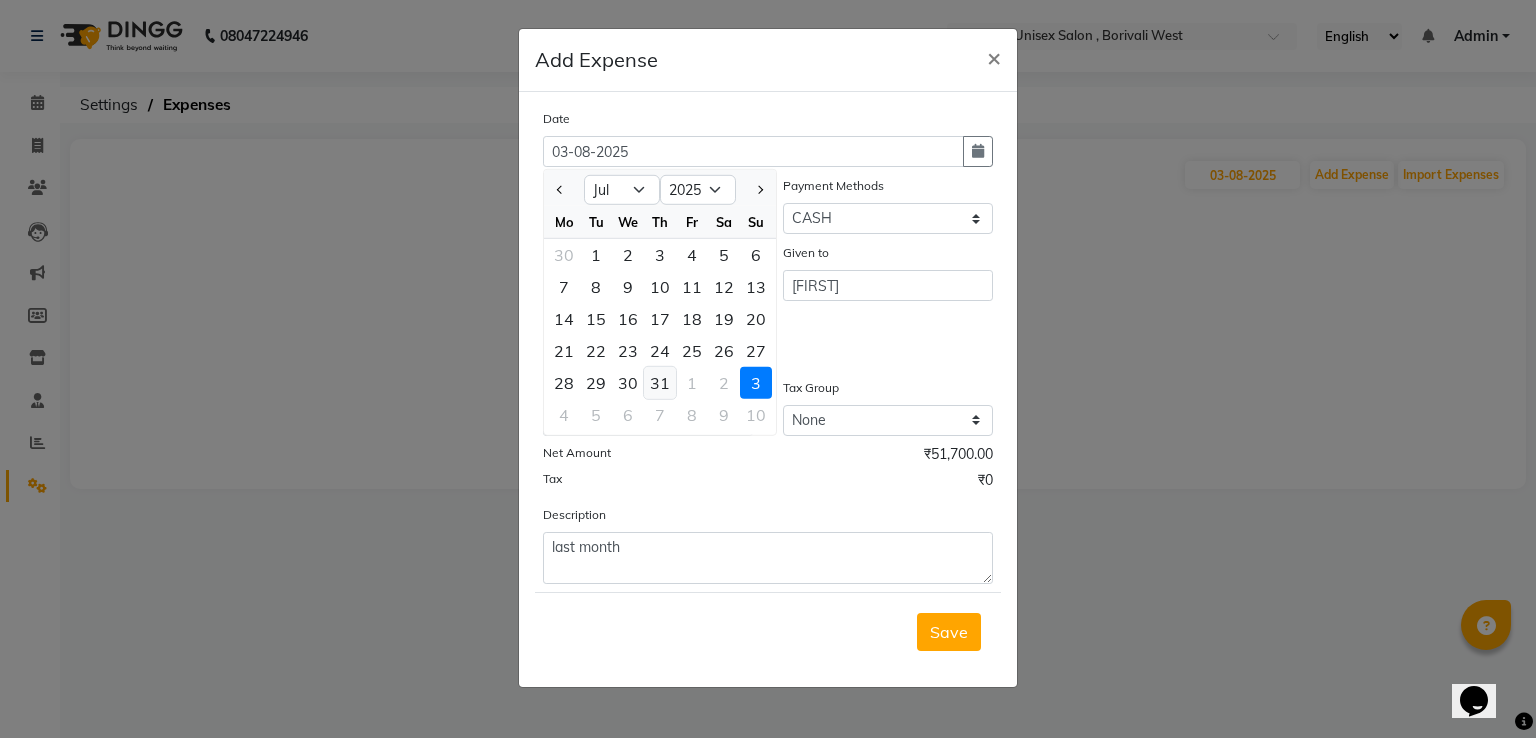 click on "31" 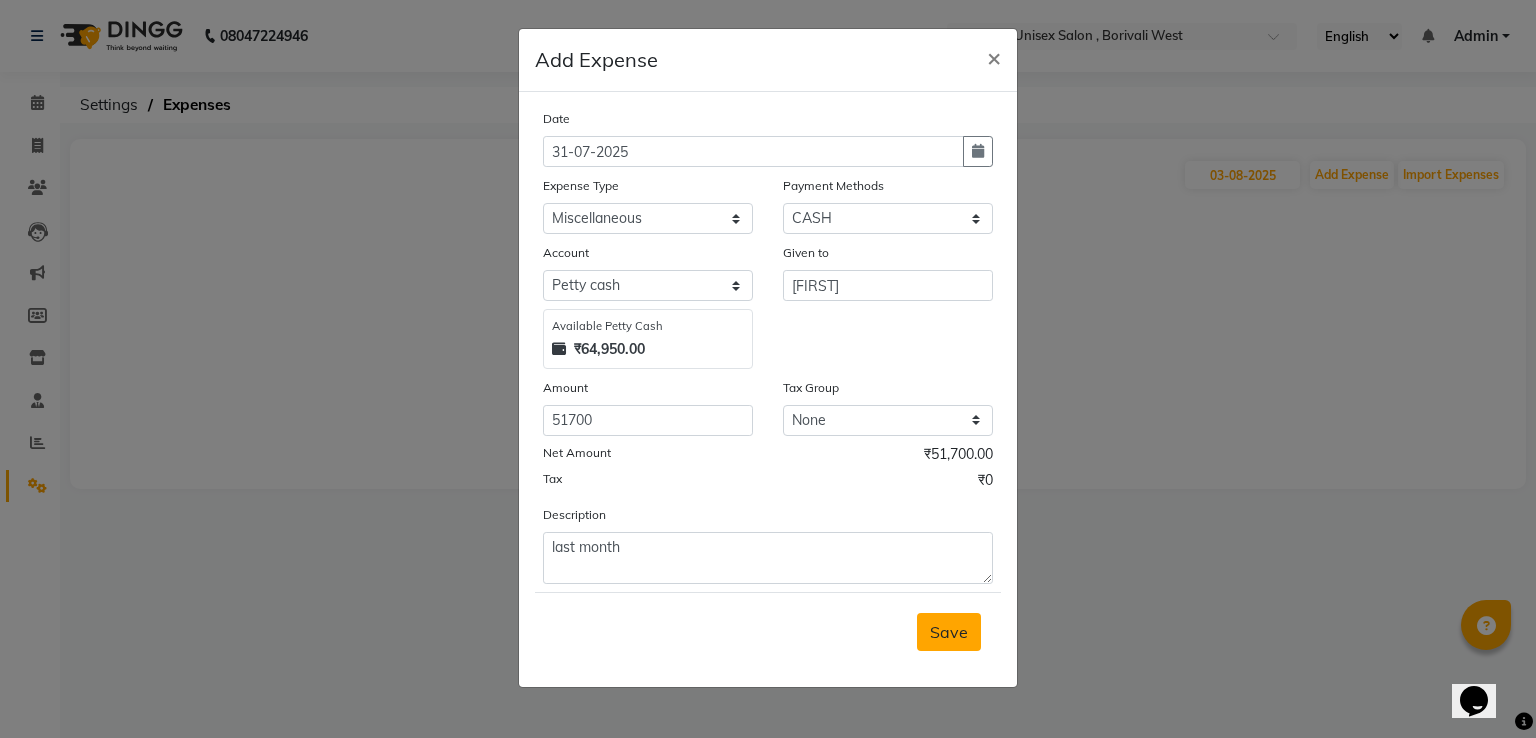 click on "Save" at bounding box center (949, 632) 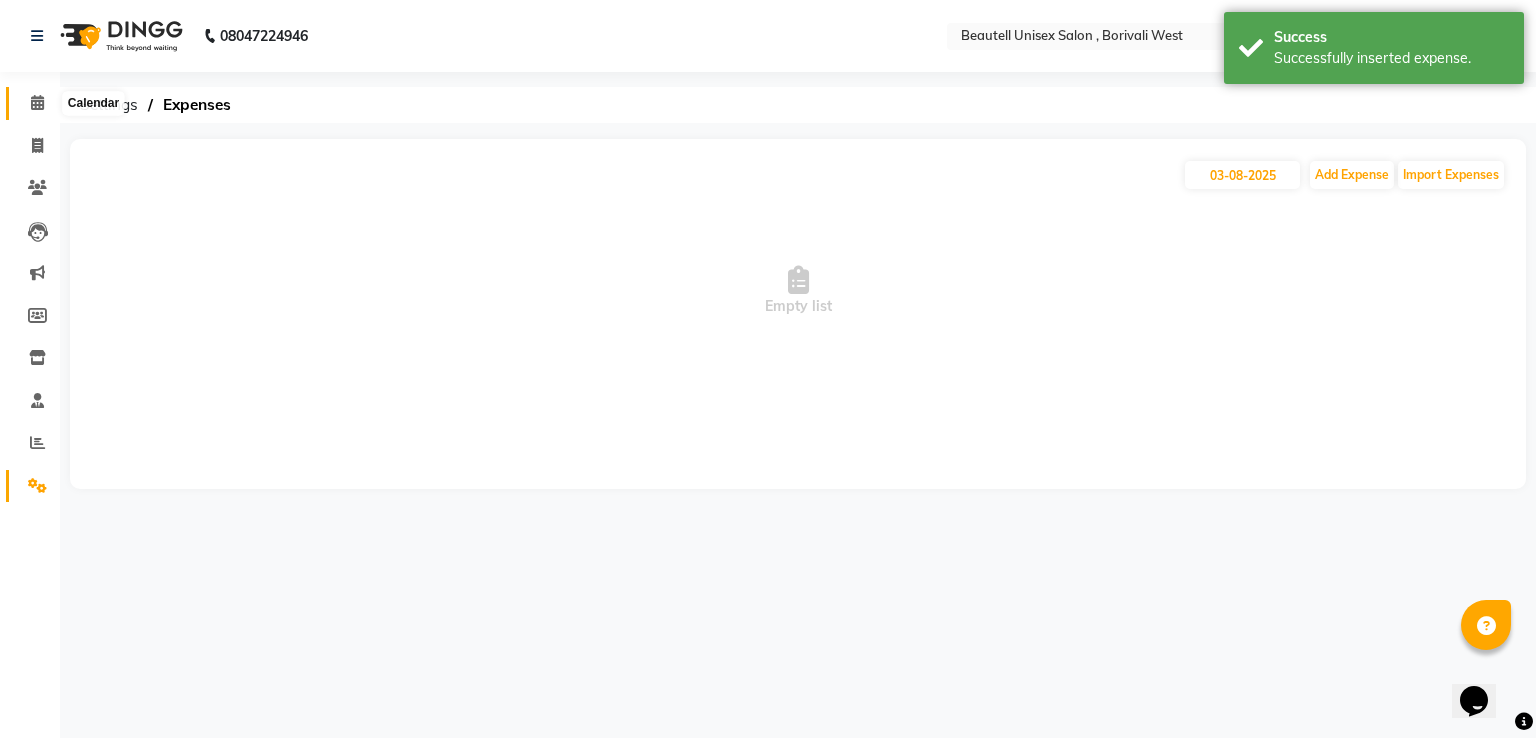 click 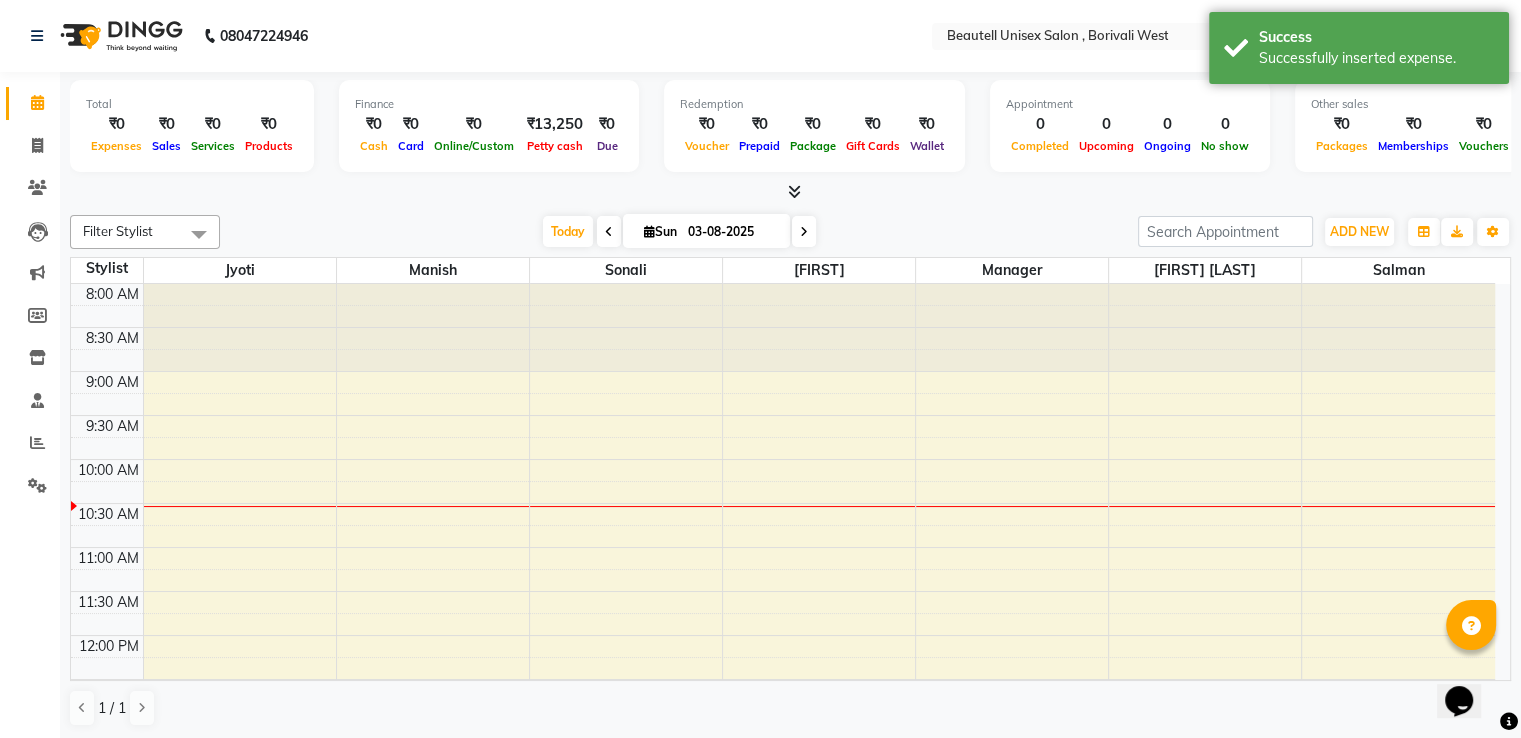 click at bounding box center (794, 191) 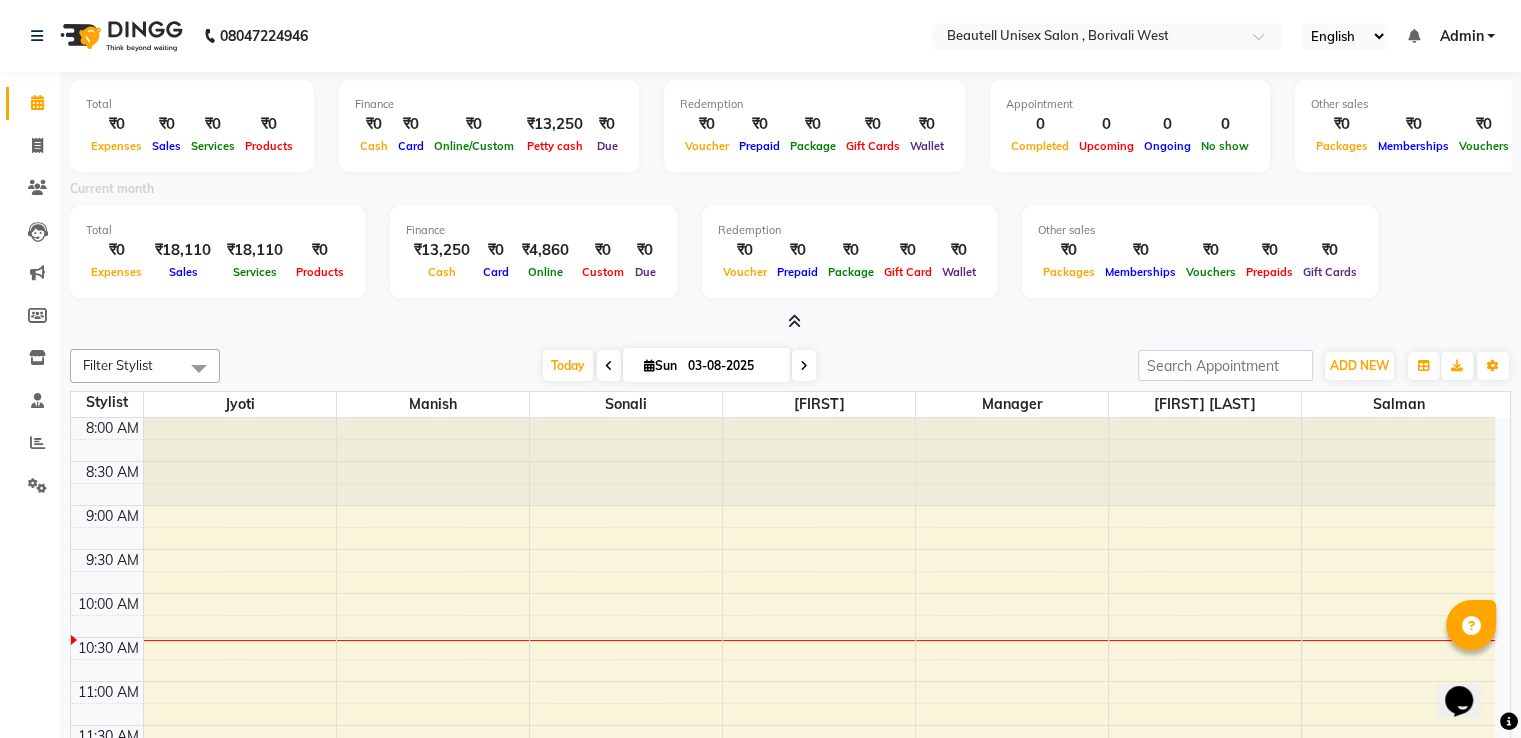click on "Admin" at bounding box center [1467, 36] 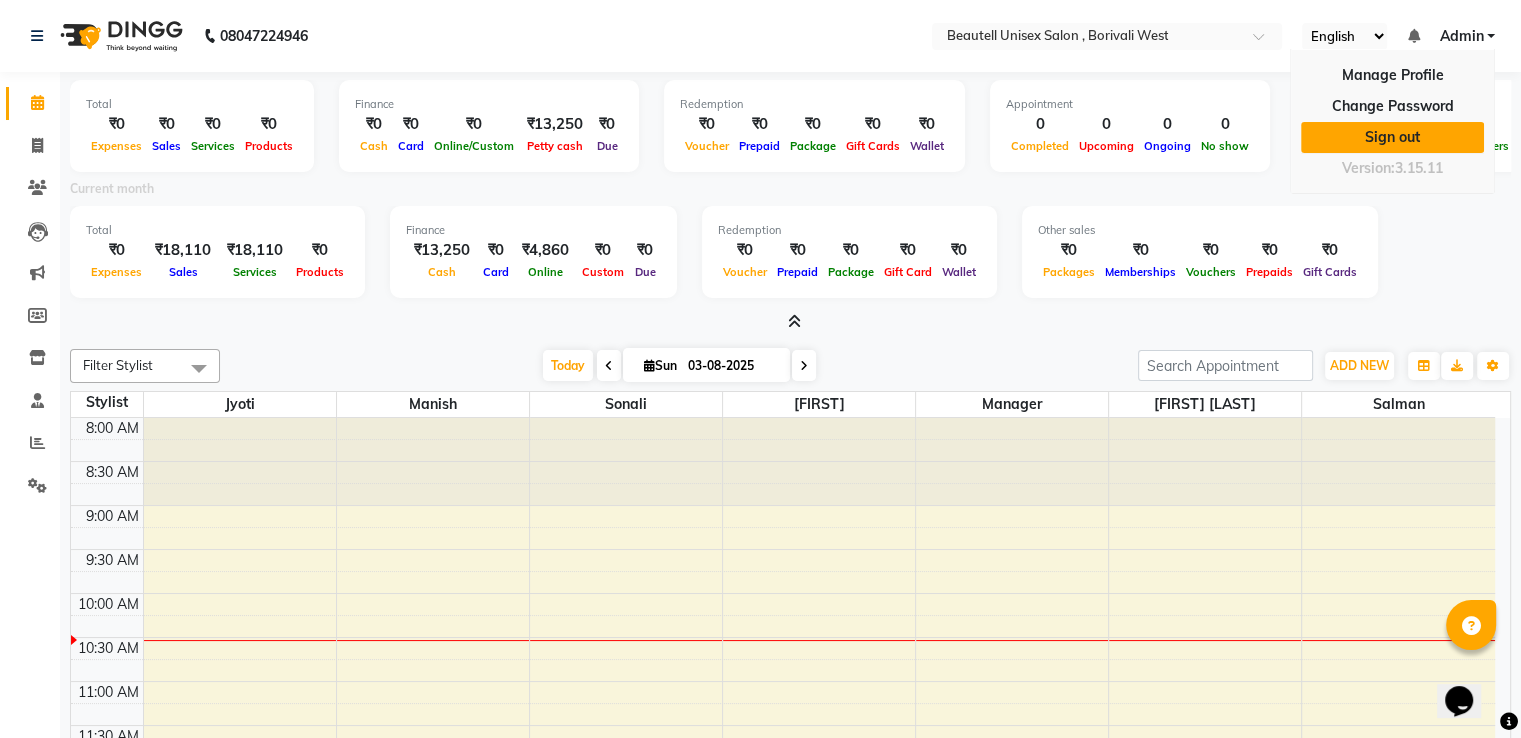 click on "Sign out" at bounding box center (1392, 137) 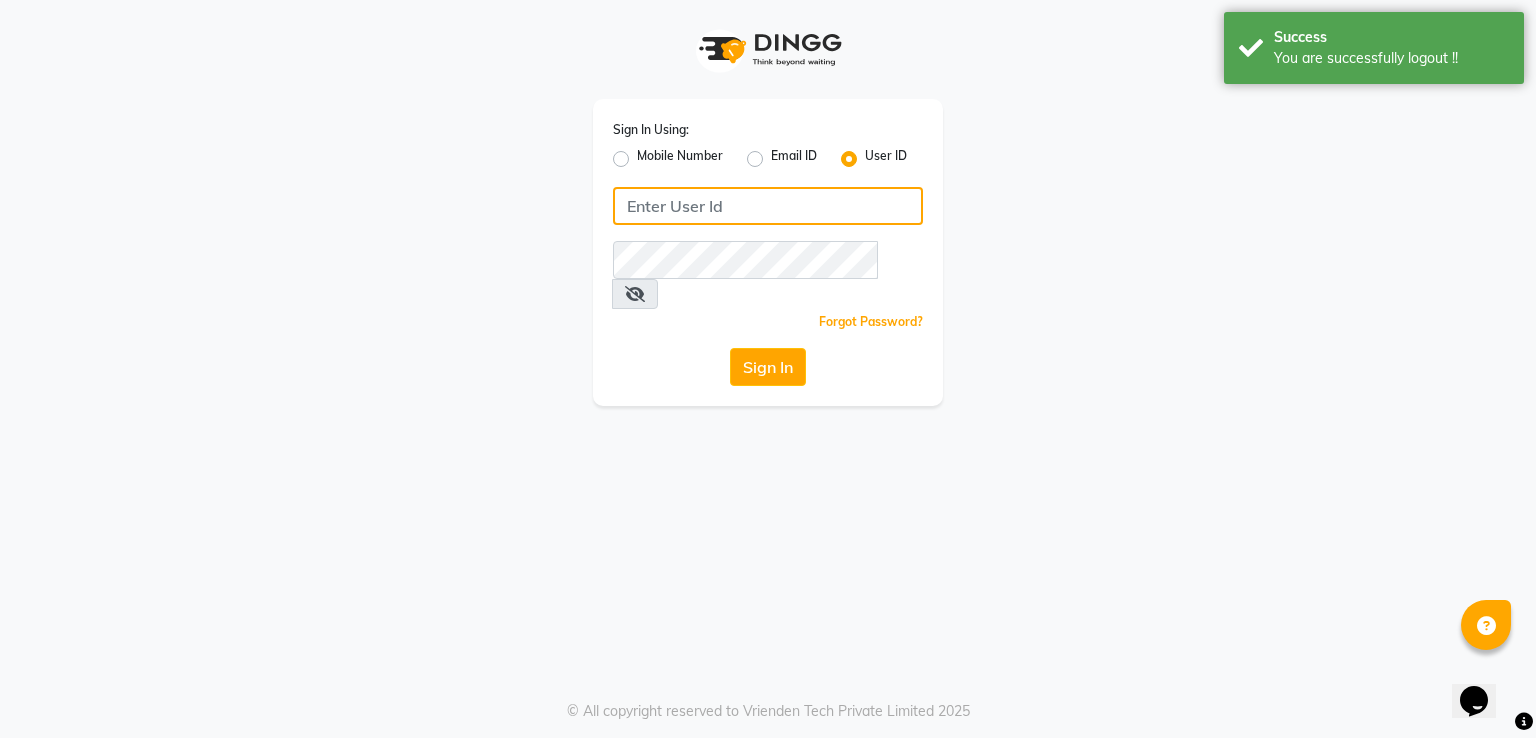 click 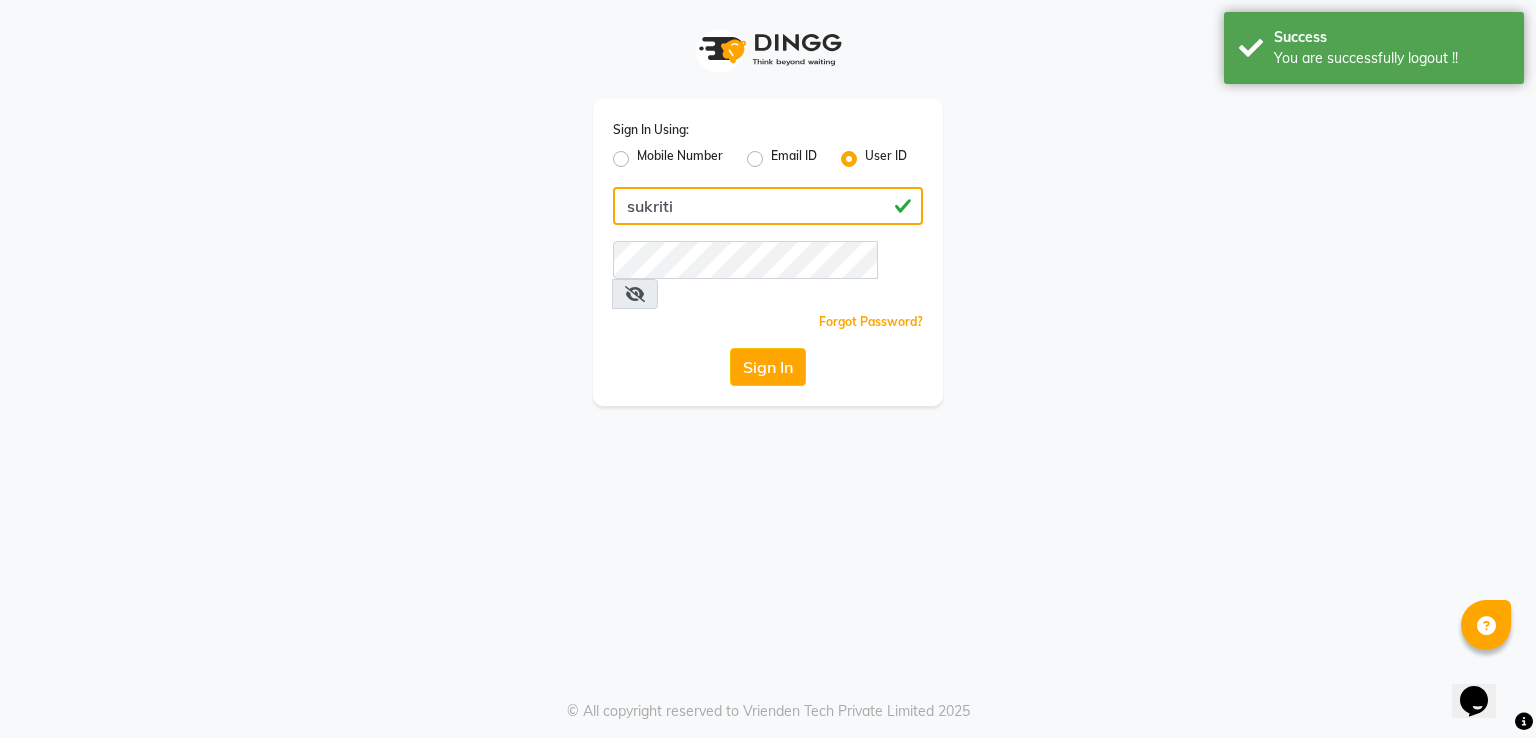 type on "sukriti" 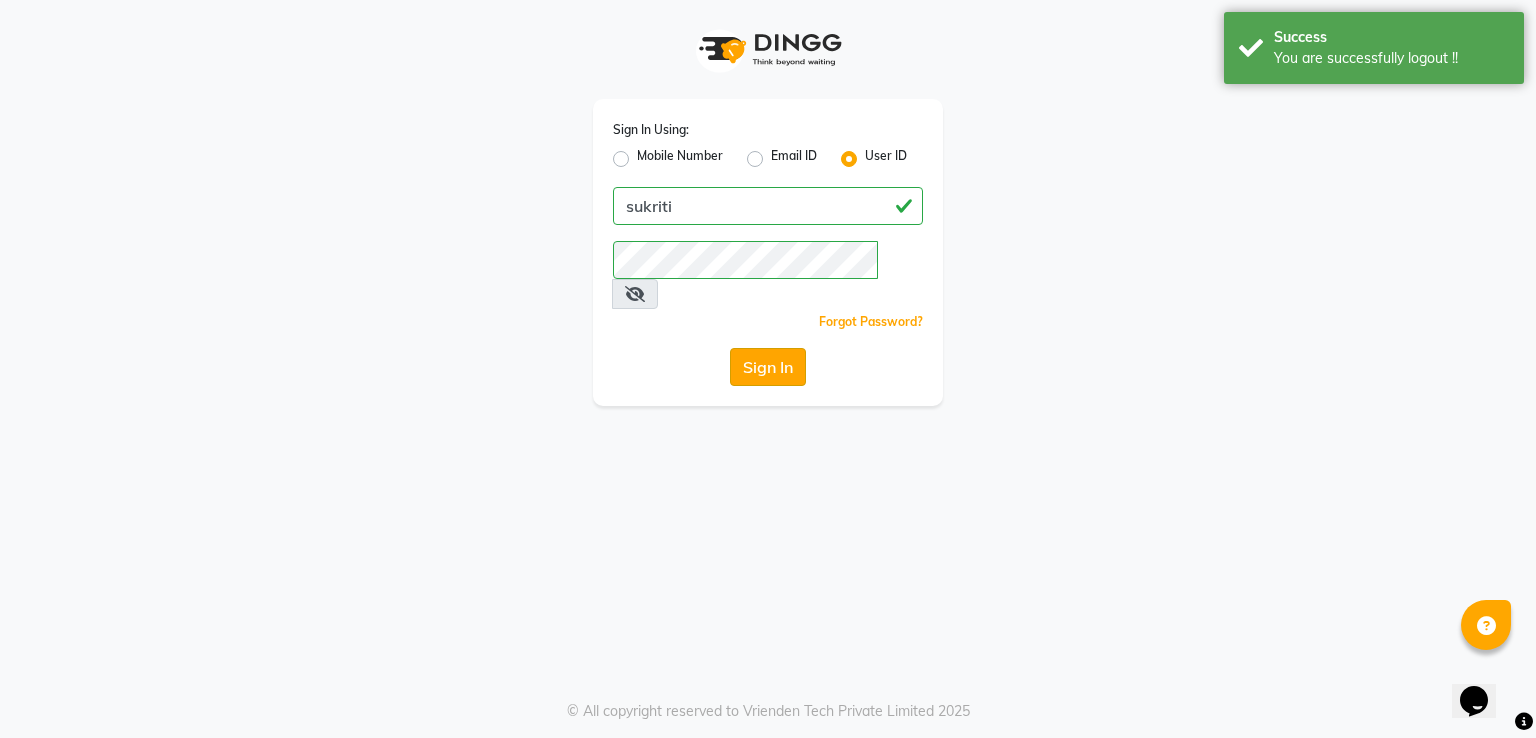 click on "Sign In" 